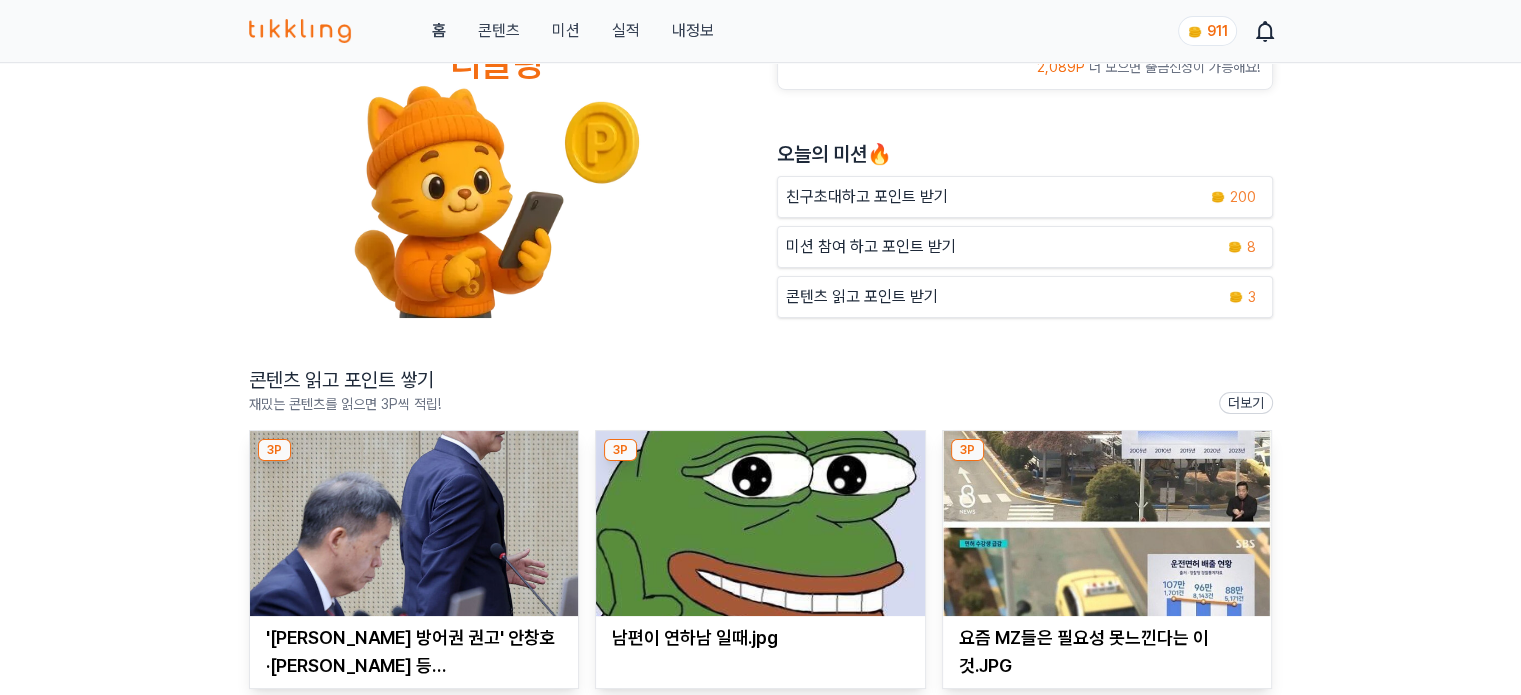 scroll, scrollTop: 200, scrollLeft: 0, axis: vertical 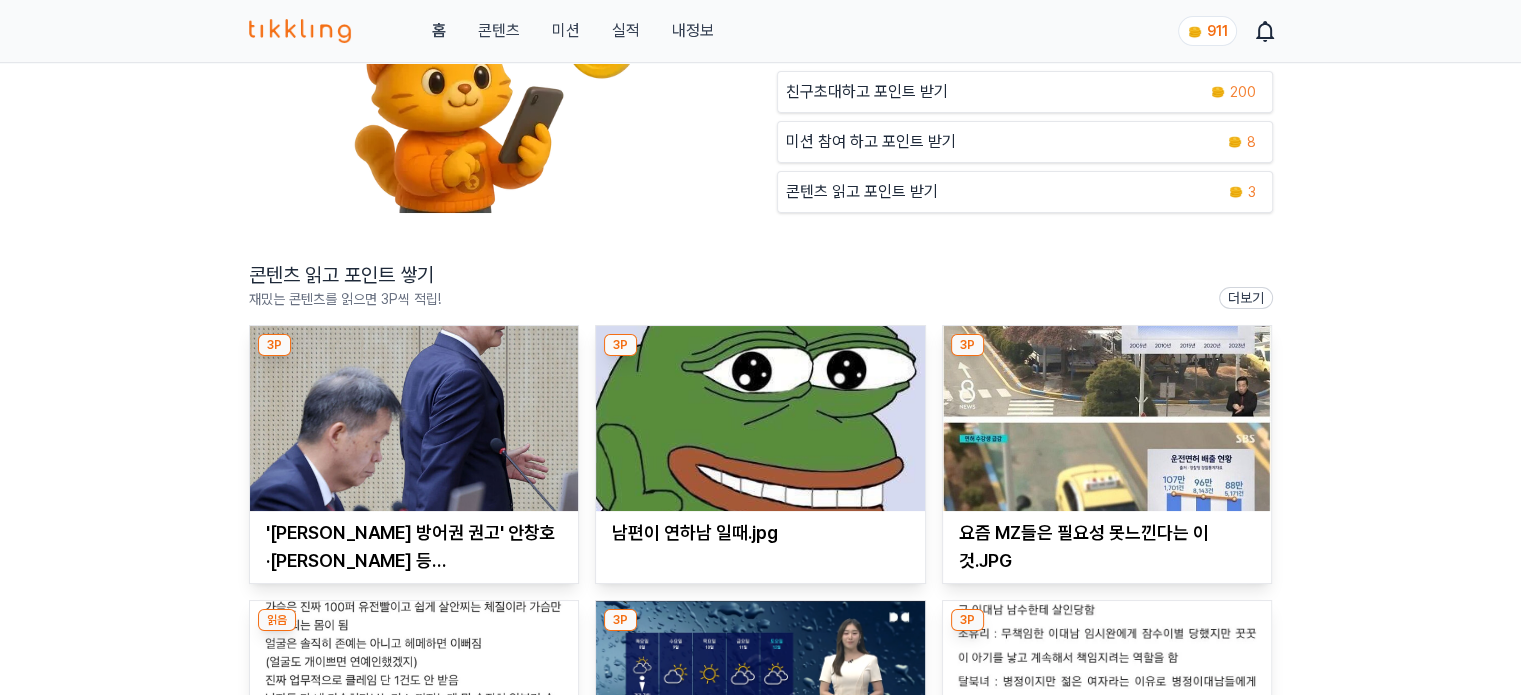 click at bounding box center [414, 418] 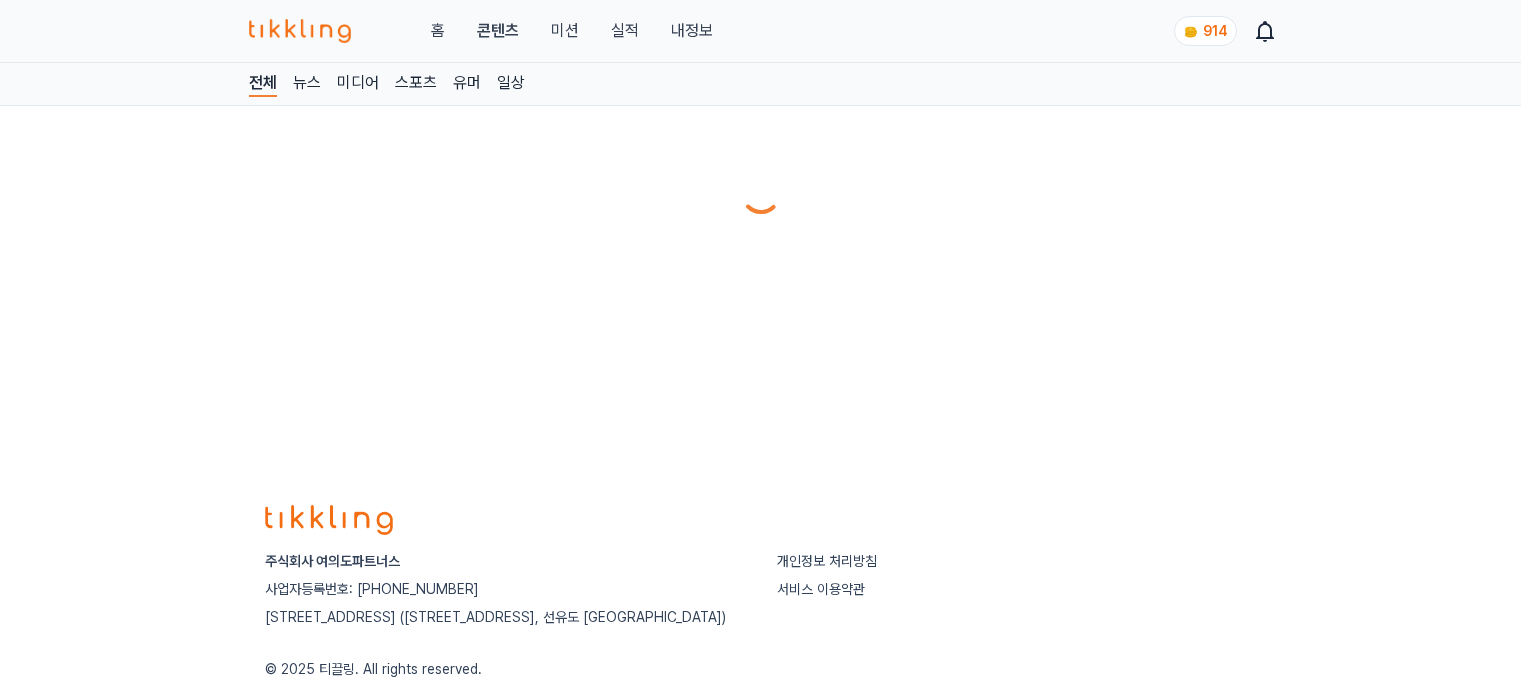 scroll, scrollTop: 0, scrollLeft: 0, axis: both 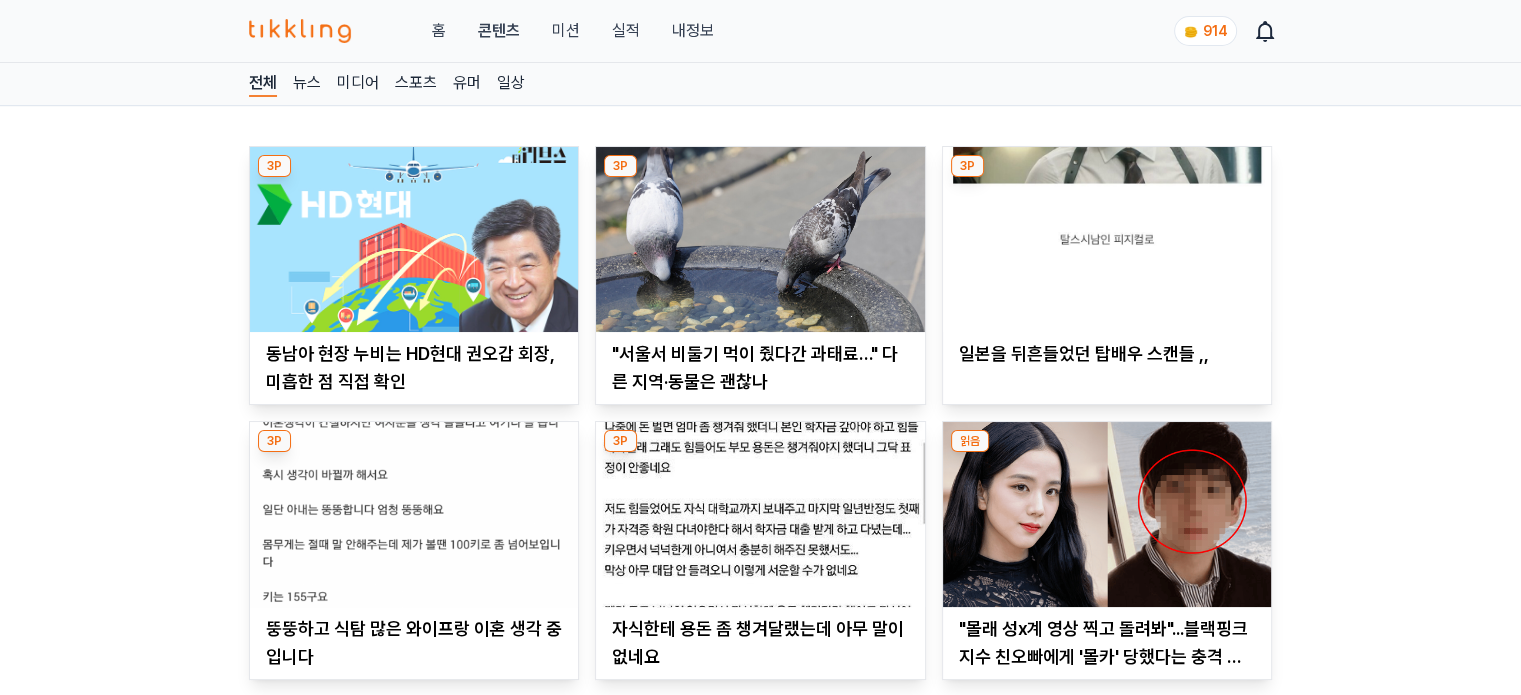 click at bounding box center [414, 239] 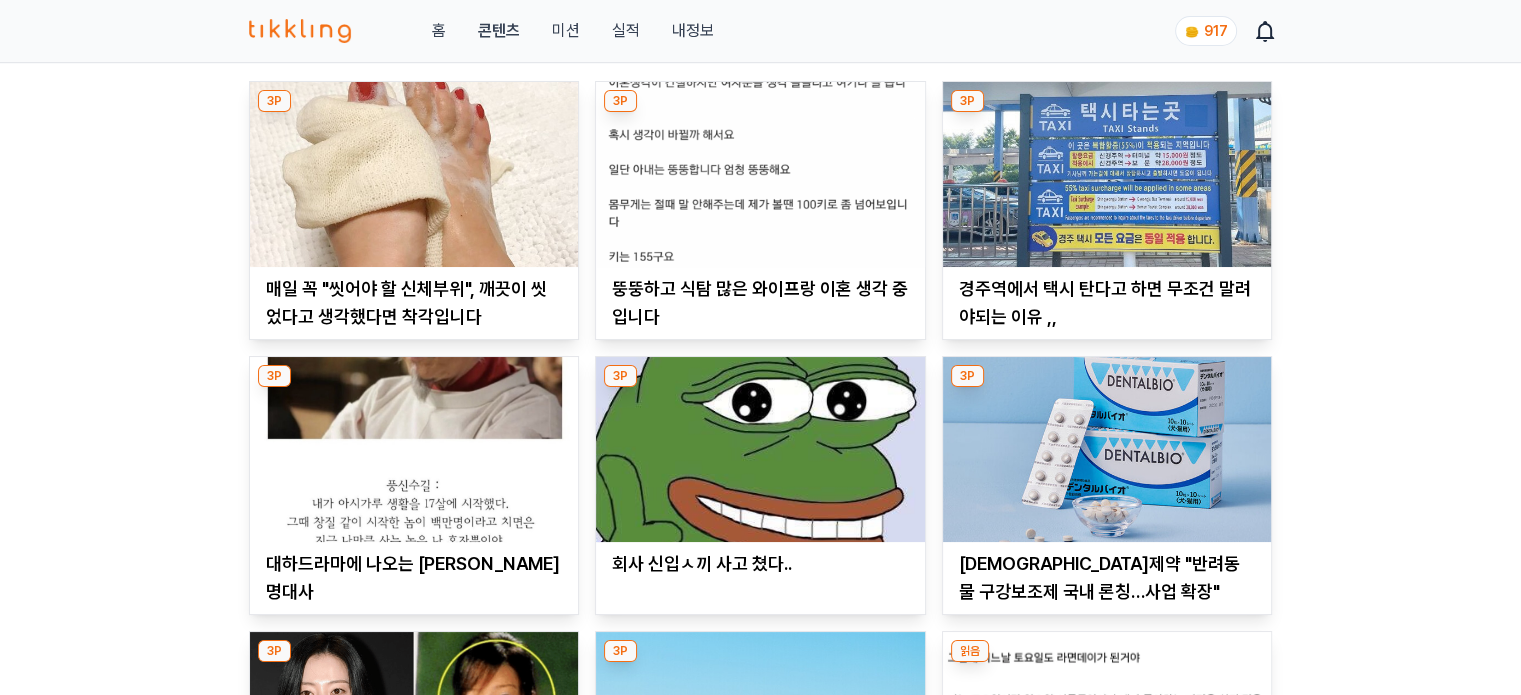 scroll, scrollTop: 100, scrollLeft: 0, axis: vertical 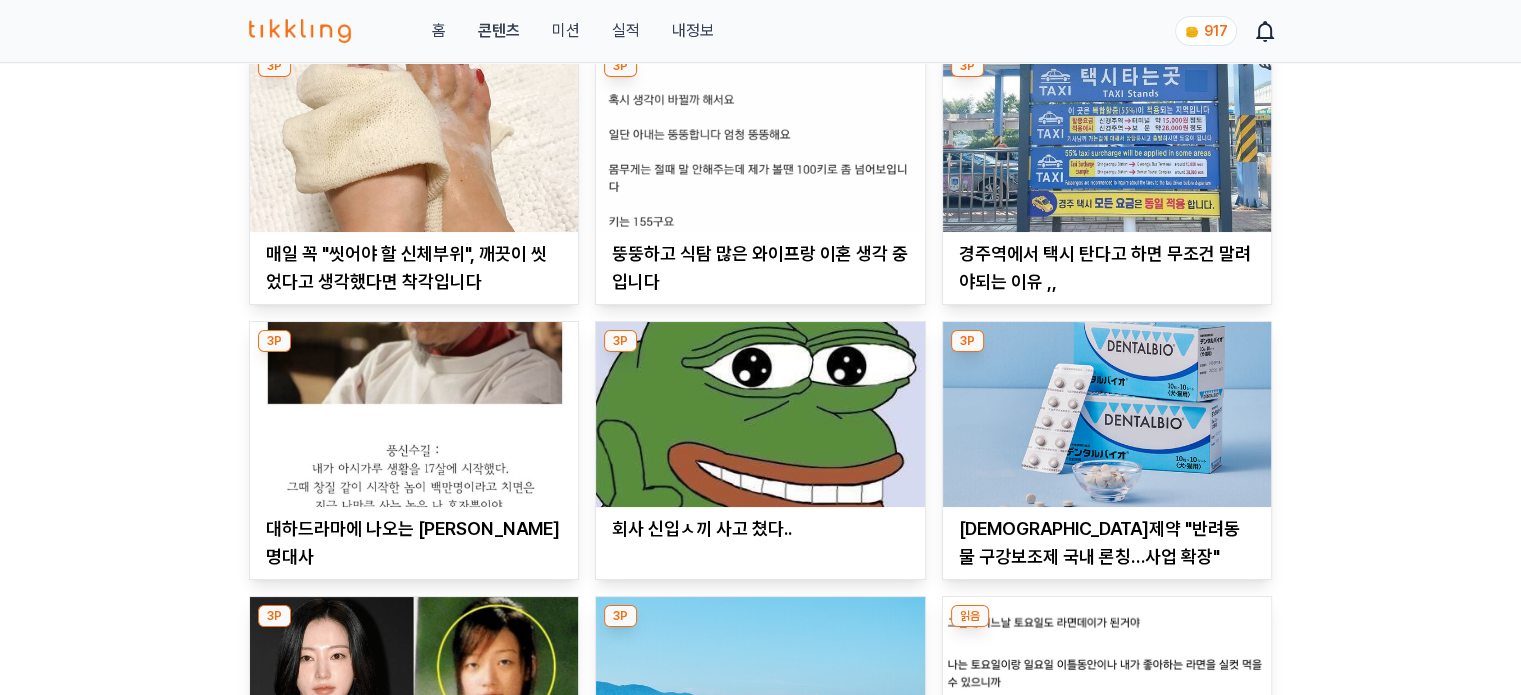 click at bounding box center (760, 414) 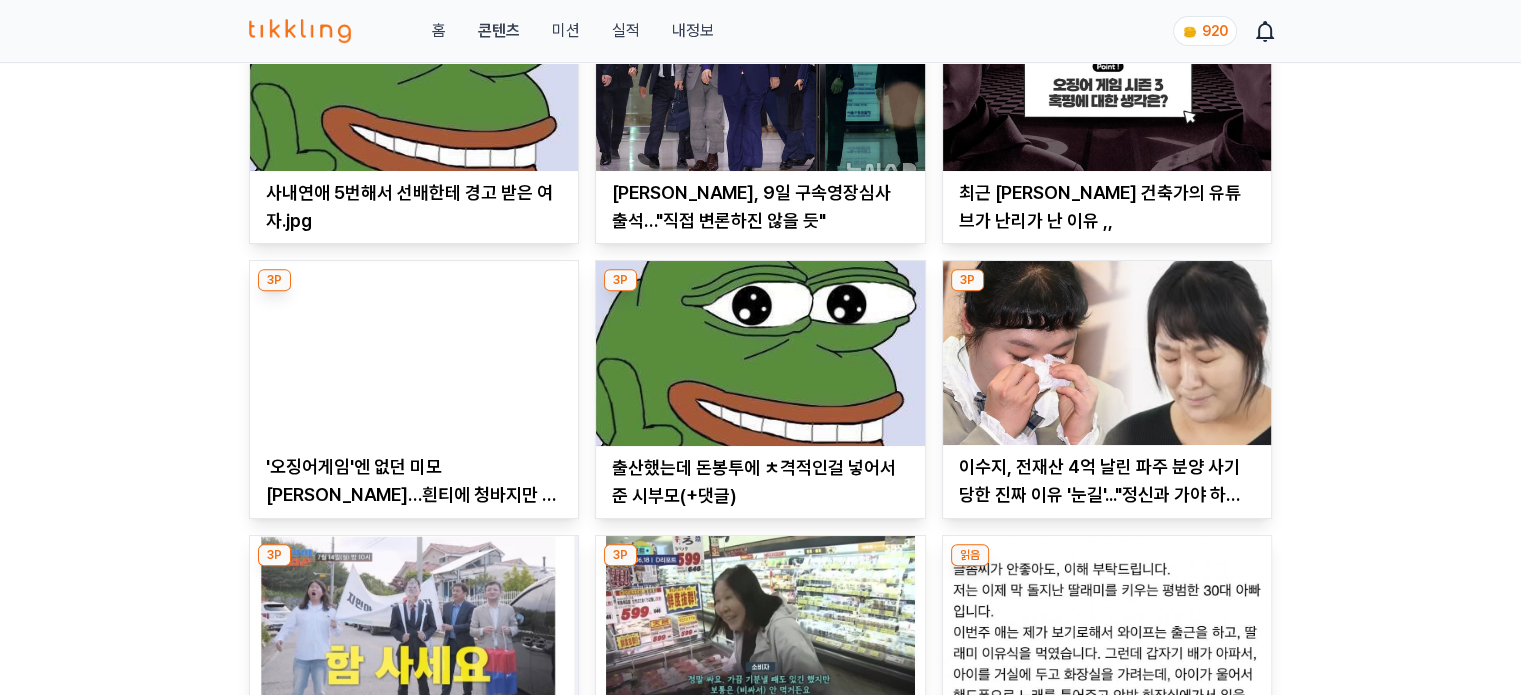 scroll, scrollTop: 1100, scrollLeft: 0, axis: vertical 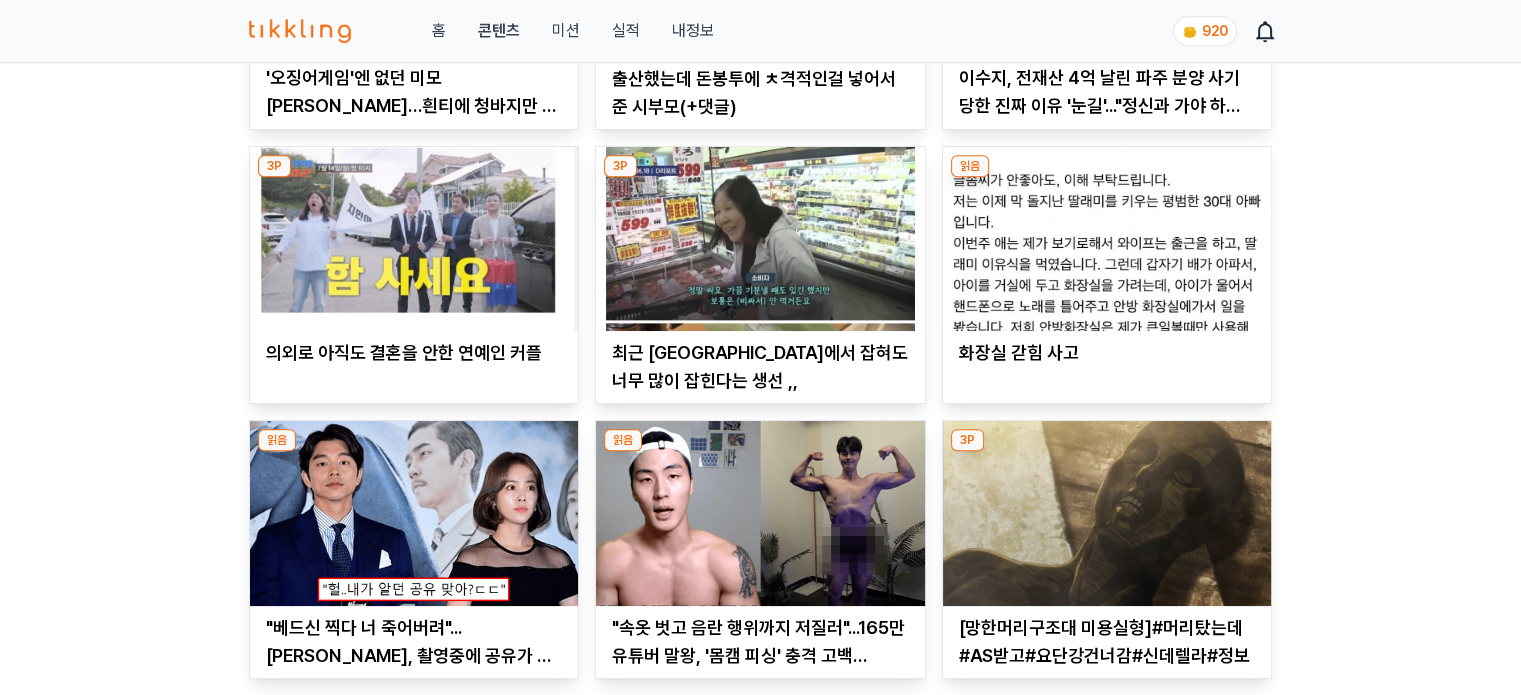 click at bounding box center [760, 239] 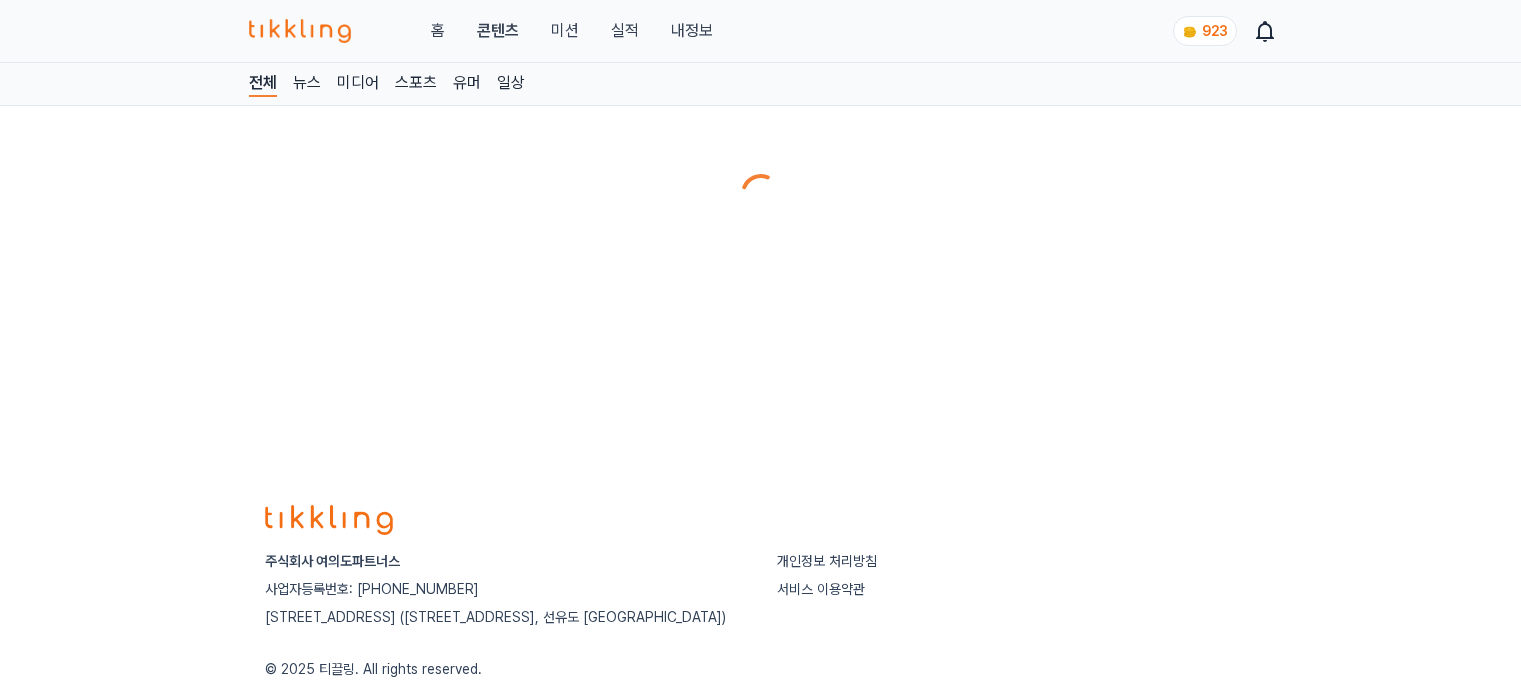 scroll, scrollTop: 0, scrollLeft: 0, axis: both 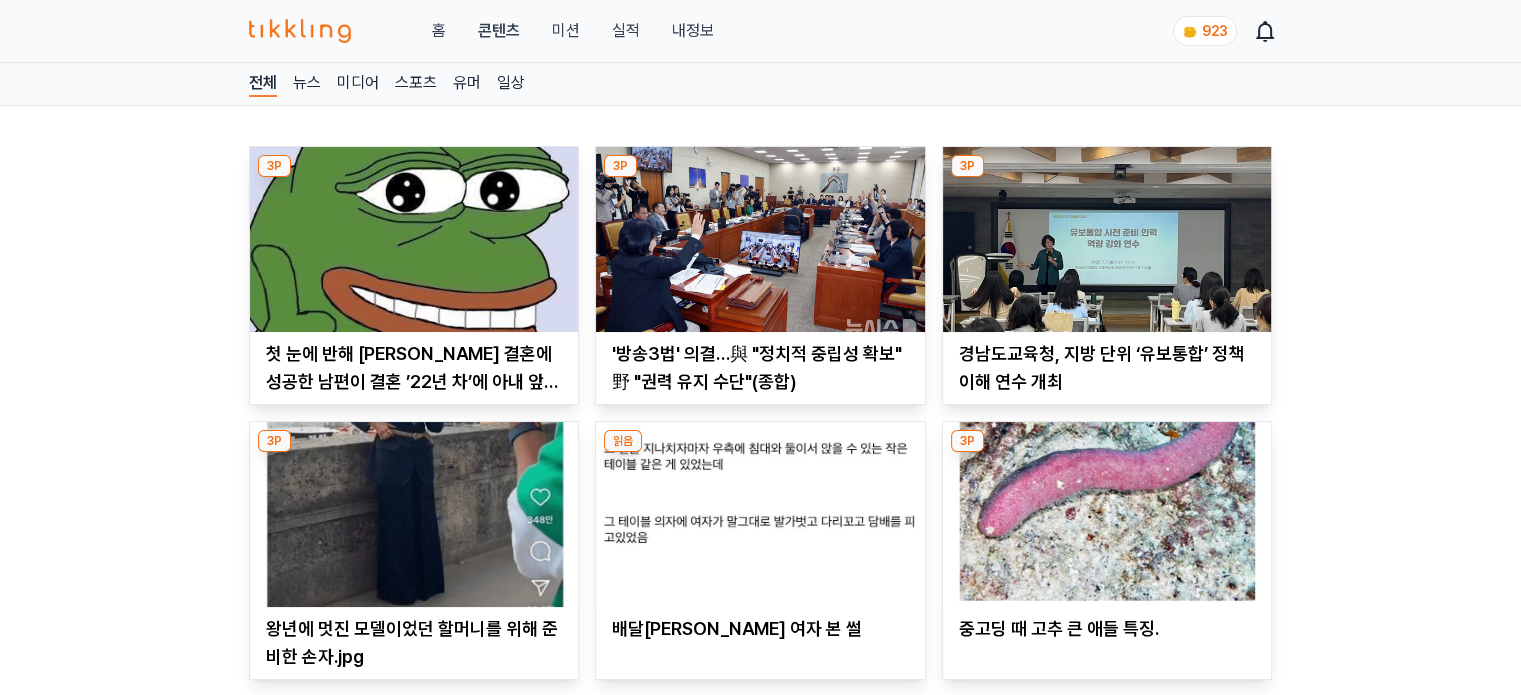 click at bounding box center [760, 239] 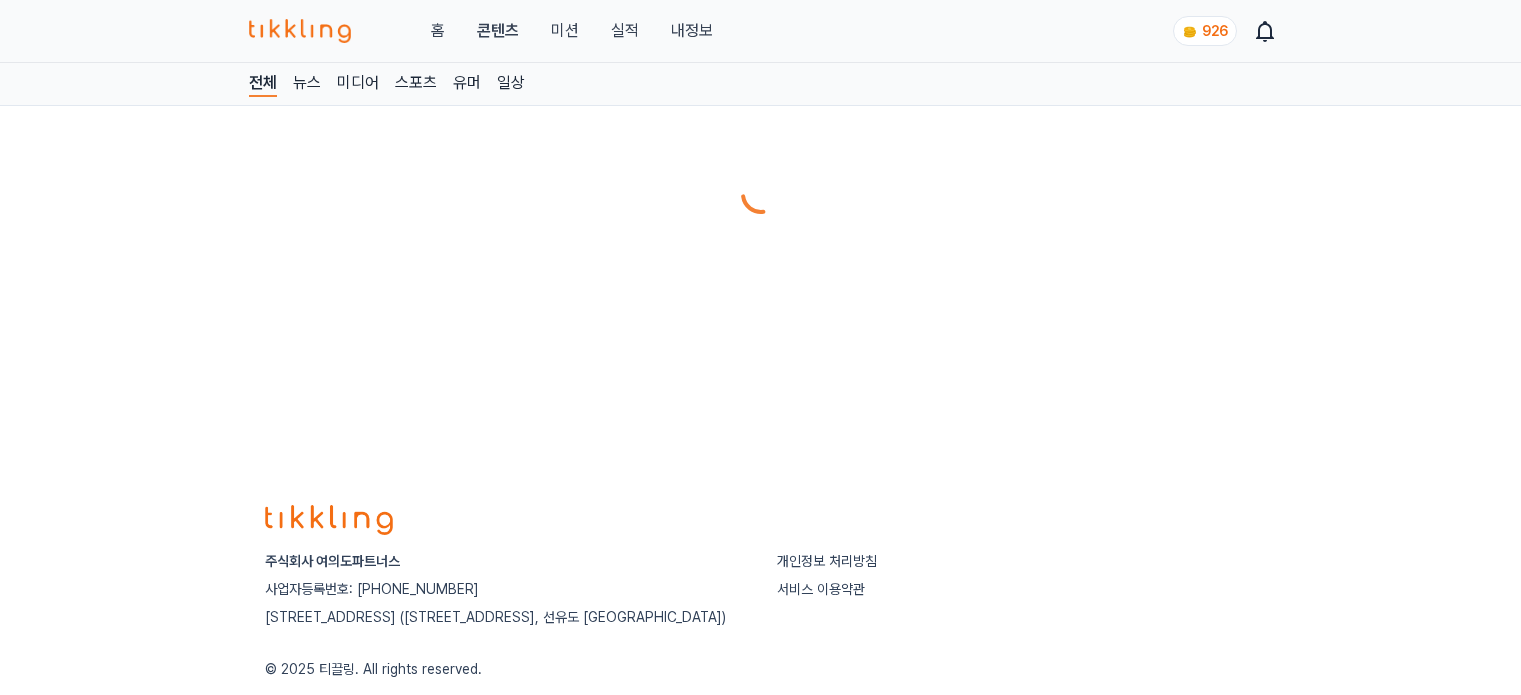 scroll, scrollTop: 0, scrollLeft: 0, axis: both 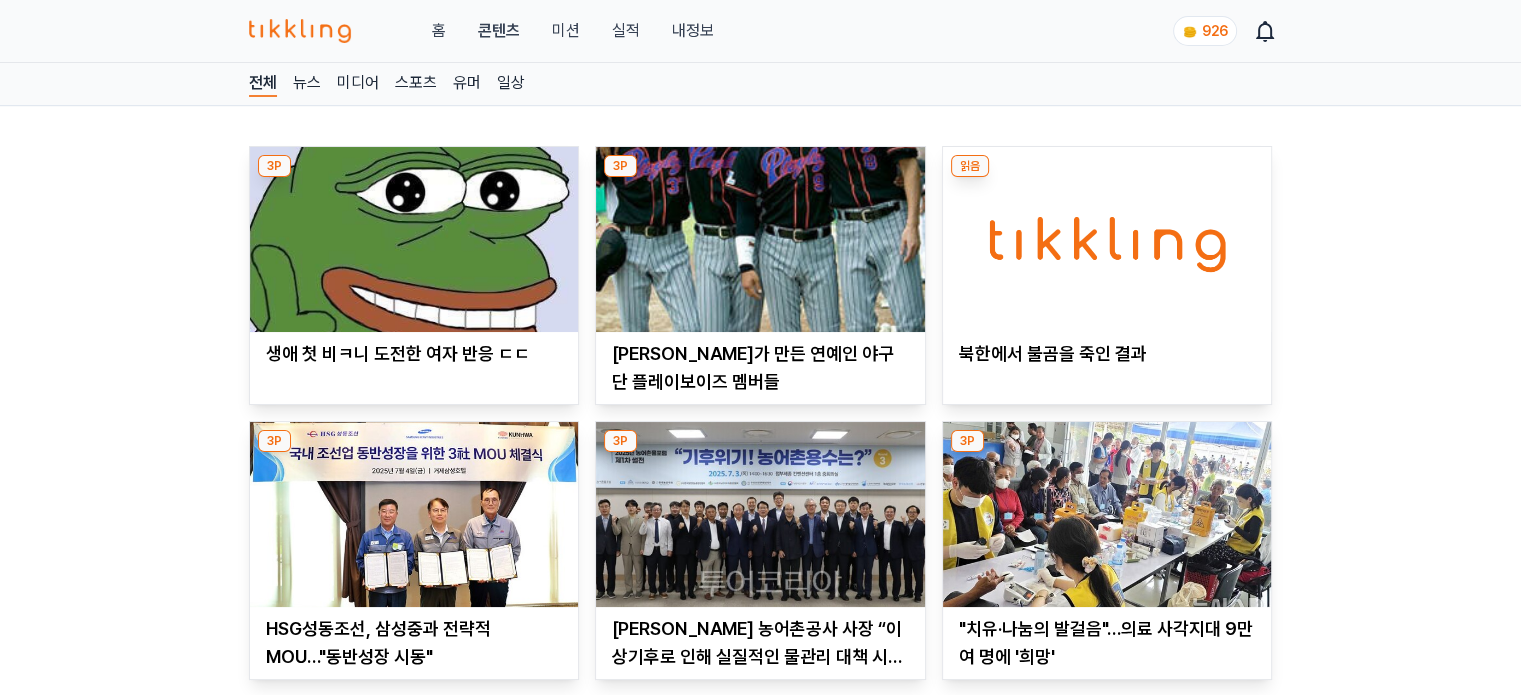 click at bounding box center (760, 514) 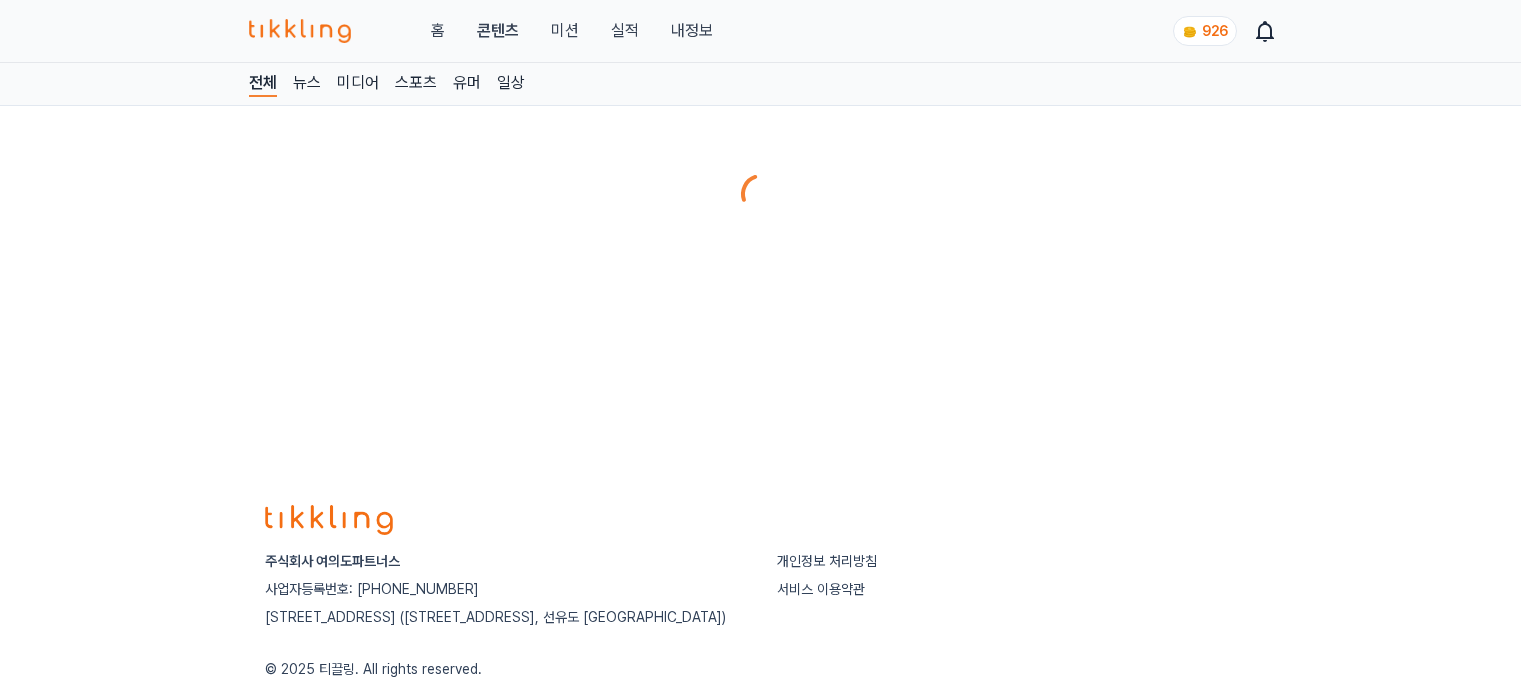 scroll, scrollTop: 0, scrollLeft: 0, axis: both 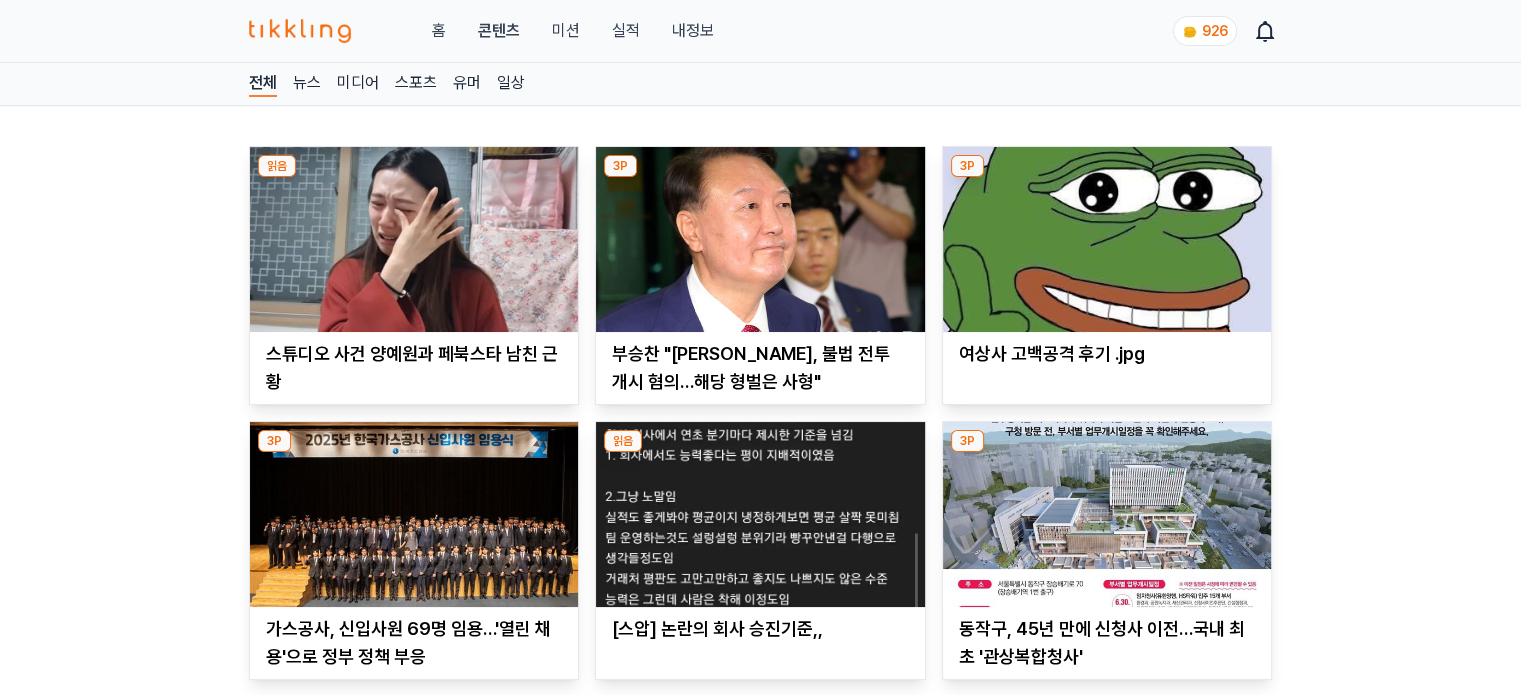 click on "미션" at bounding box center (565, 31) 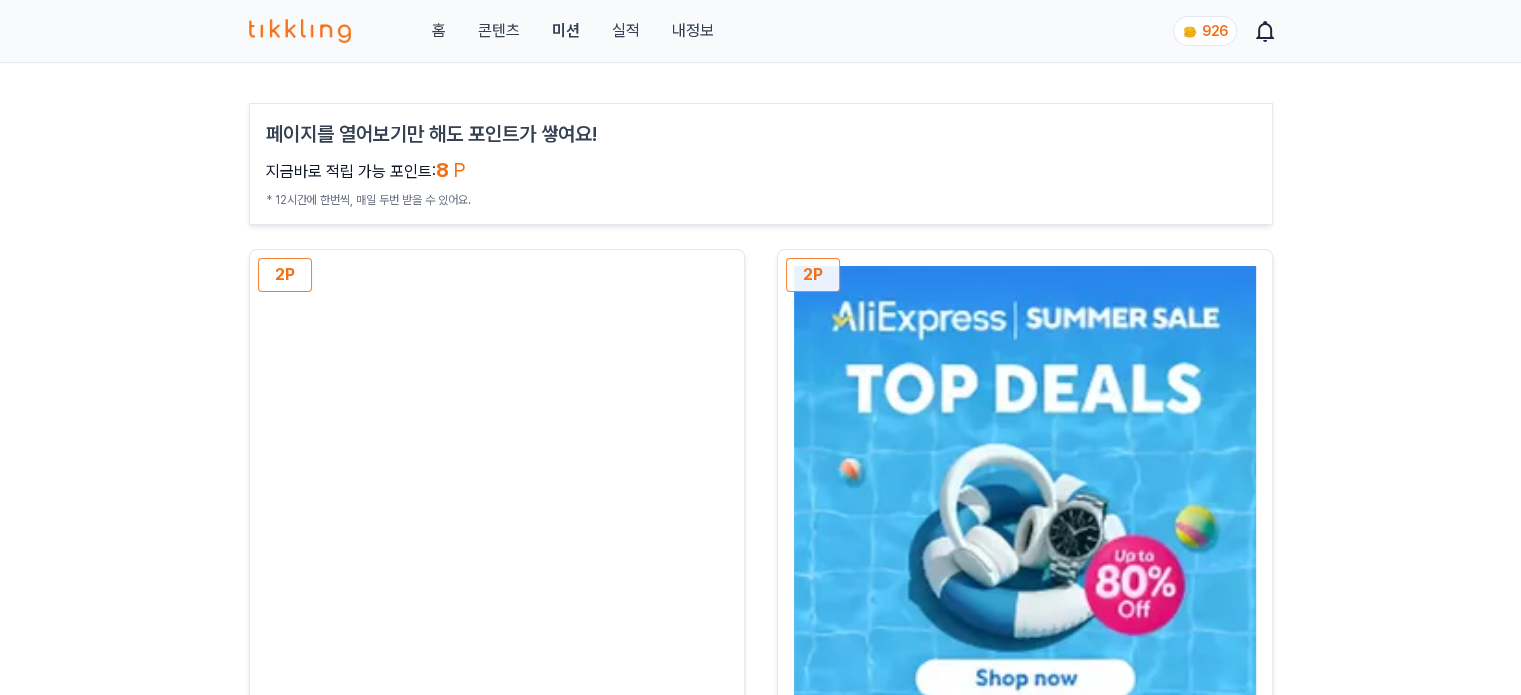 scroll, scrollTop: 500, scrollLeft: 0, axis: vertical 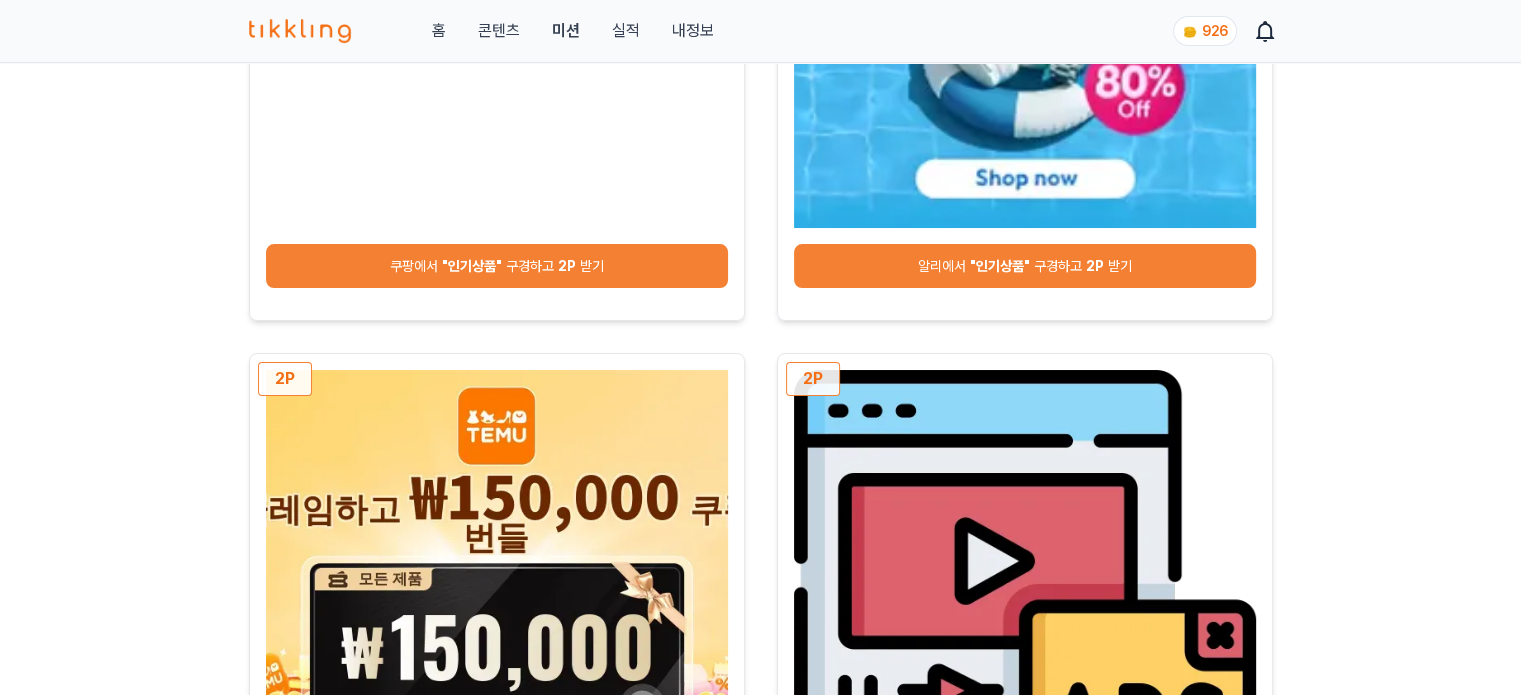 click on "쿠팡에서 "인기상품"  구경하고  2P  받기" at bounding box center [497, 266] 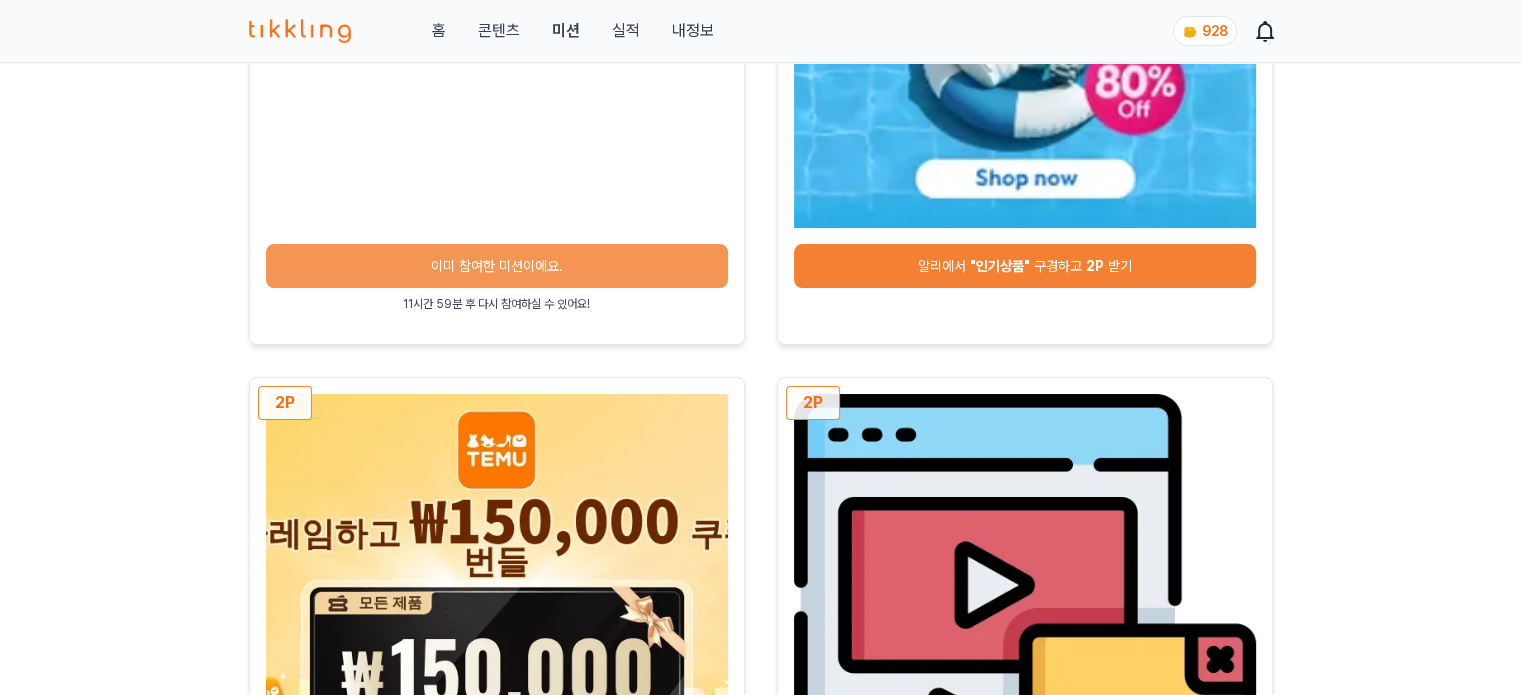click on "알리에서 "인기상품"  구경하고  2P  받기" at bounding box center (1025, 266) 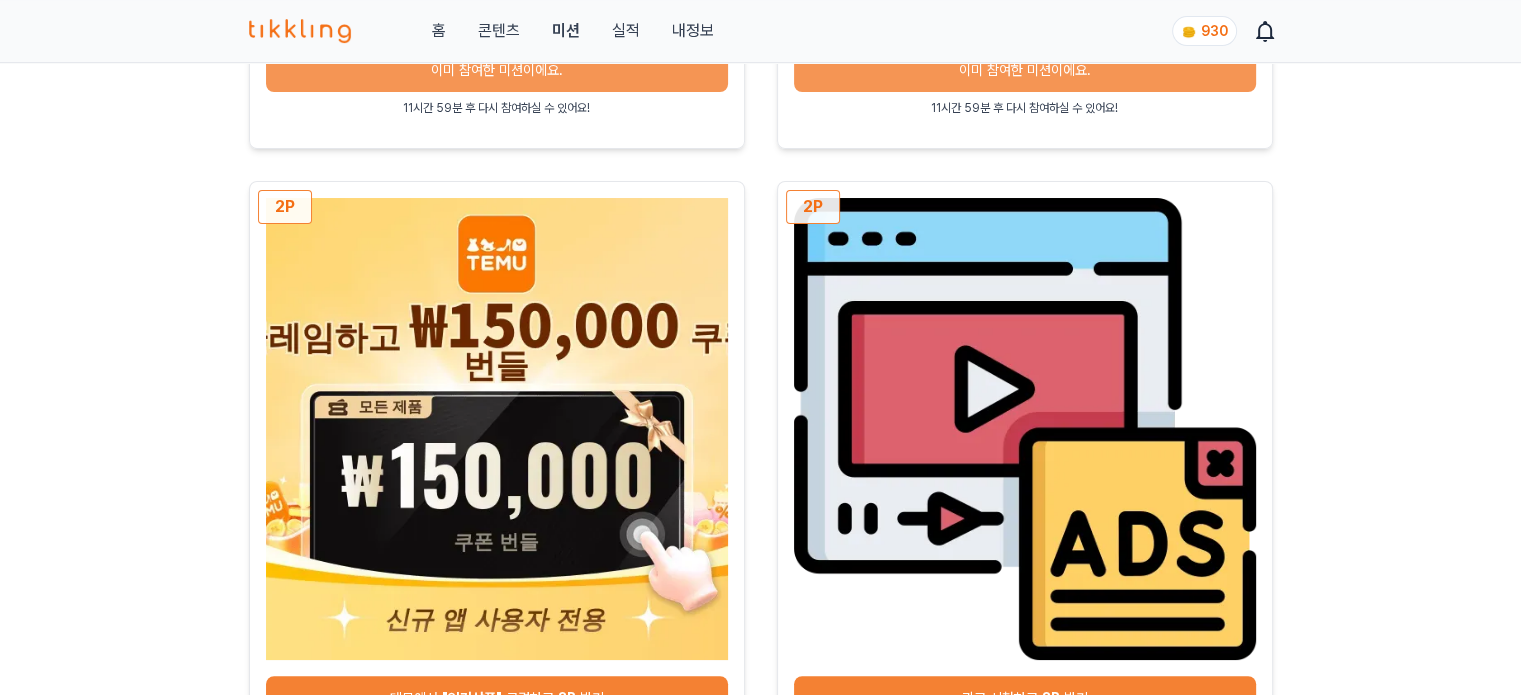 scroll, scrollTop: 1062, scrollLeft: 0, axis: vertical 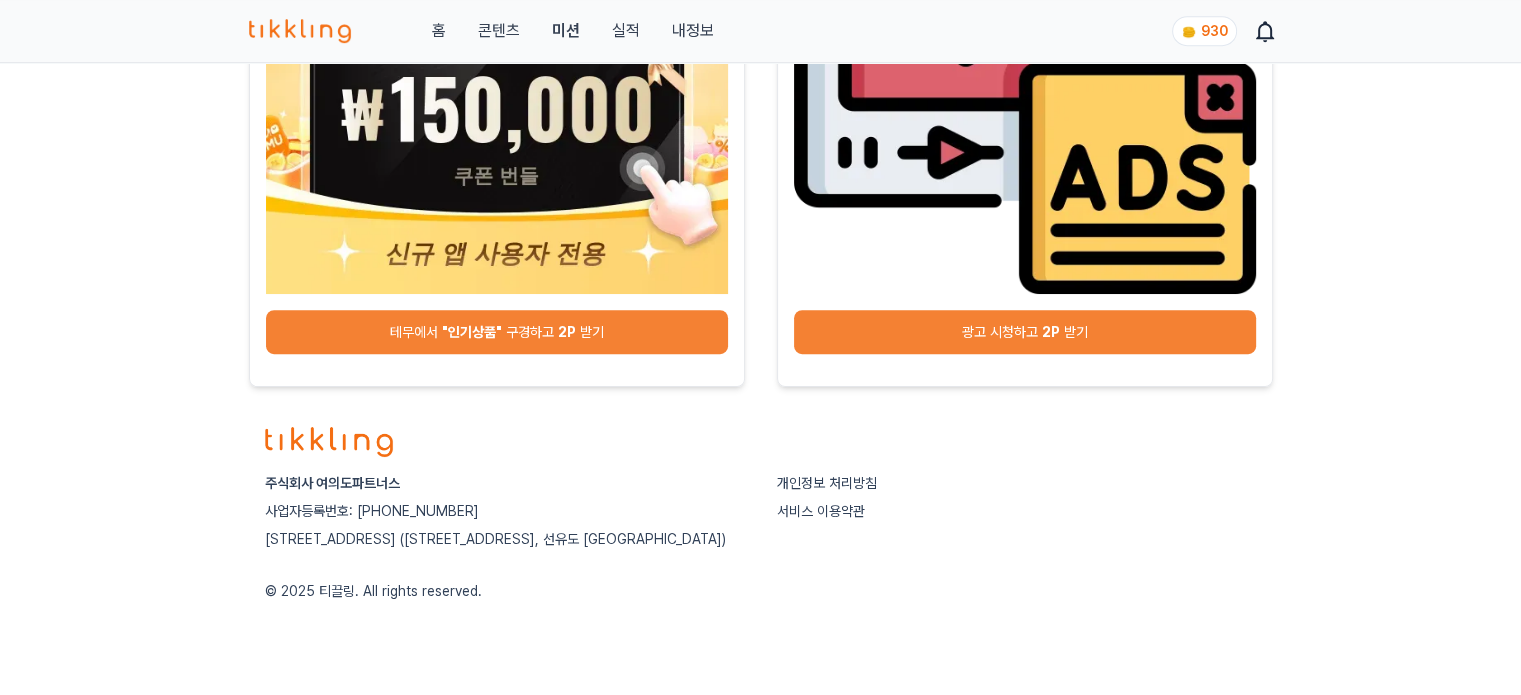 click on ""인기상품"" at bounding box center [472, 332] 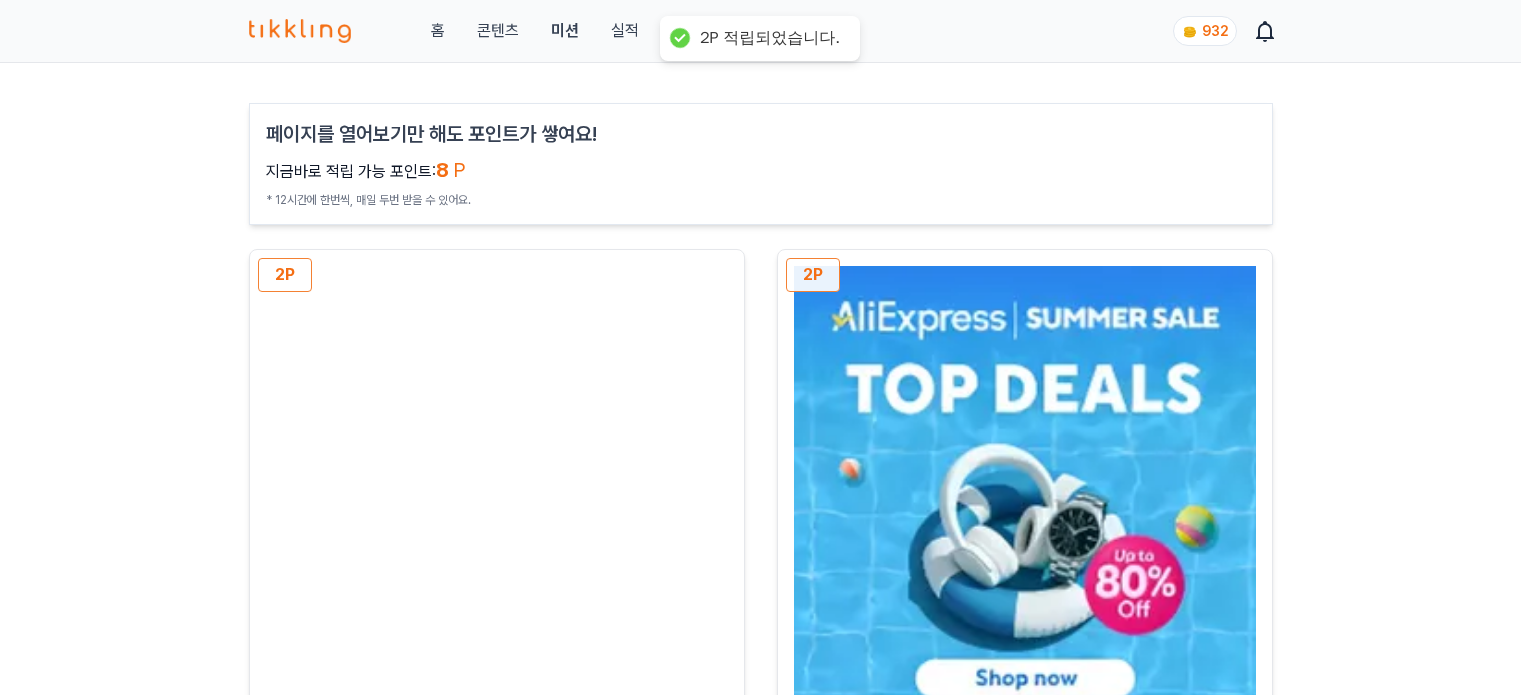scroll, scrollTop: 1038, scrollLeft: 0, axis: vertical 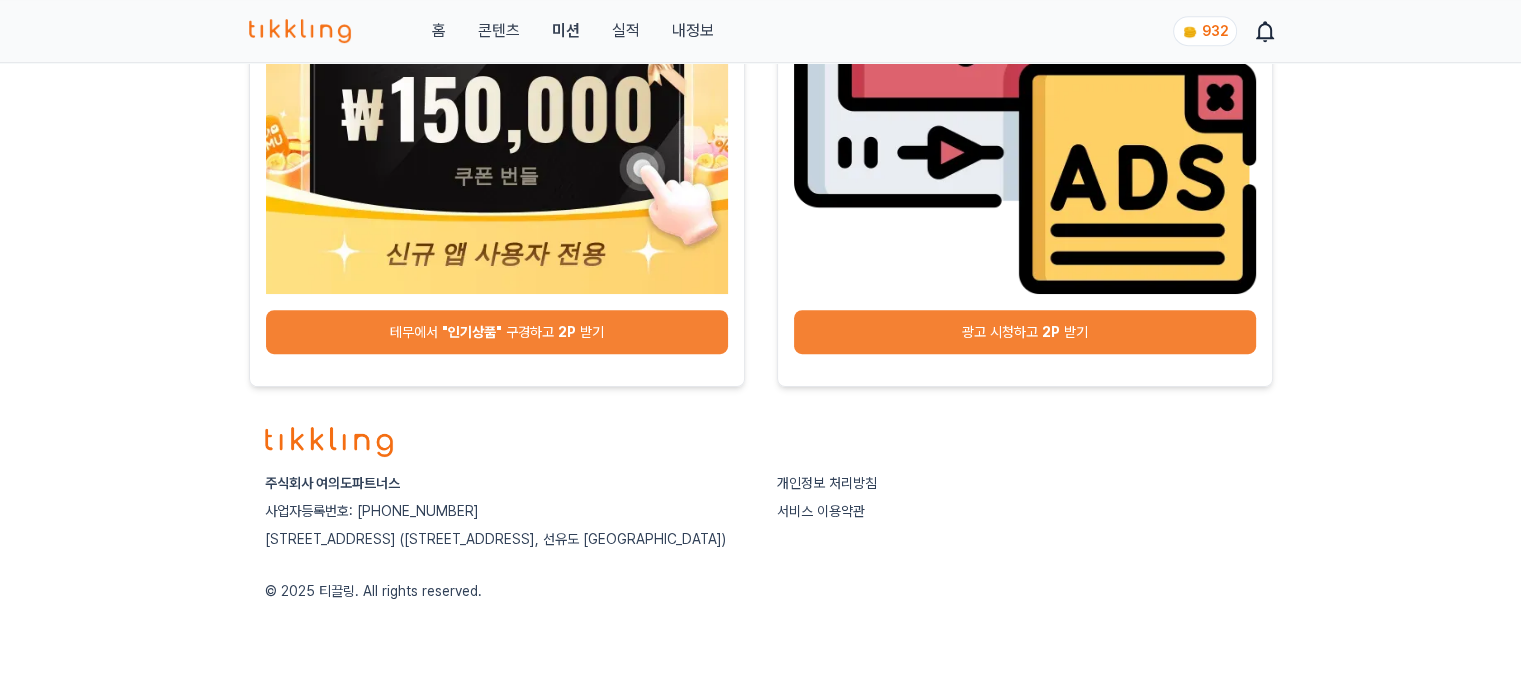 click on "광고 시청하고  2P  받기" at bounding box center [1025, 332] 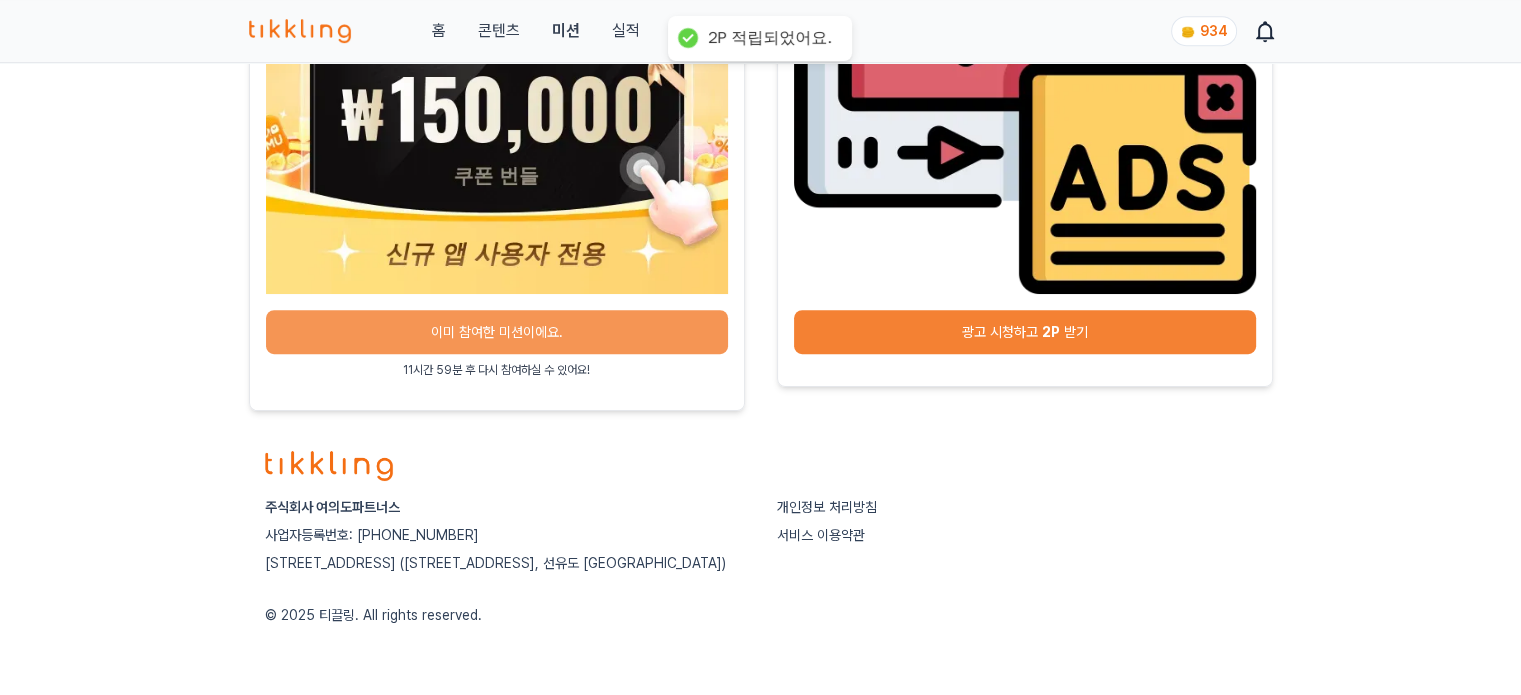 scroll, scrollTop: 1038, scrollLeft: 0, axis: vertical 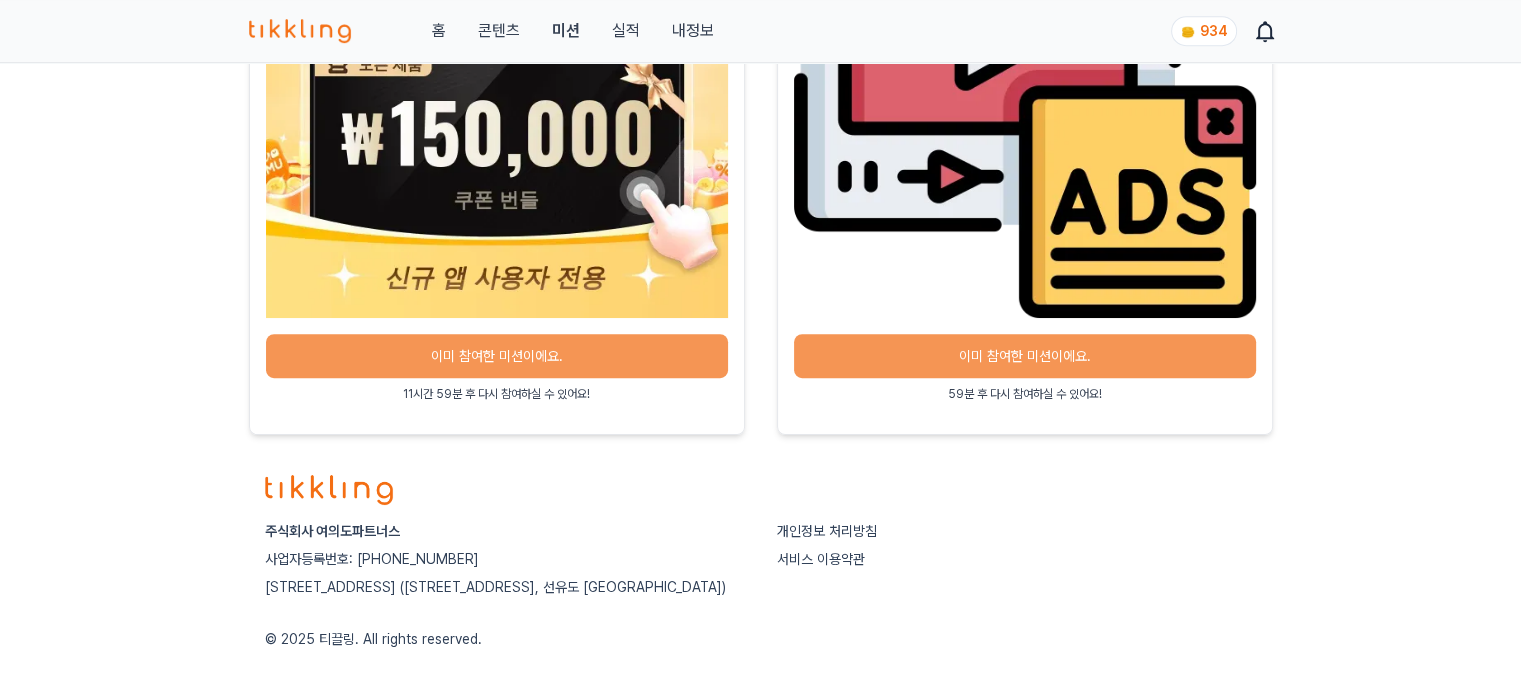 click on "콘텐츠" at bounding box center (498, 31) 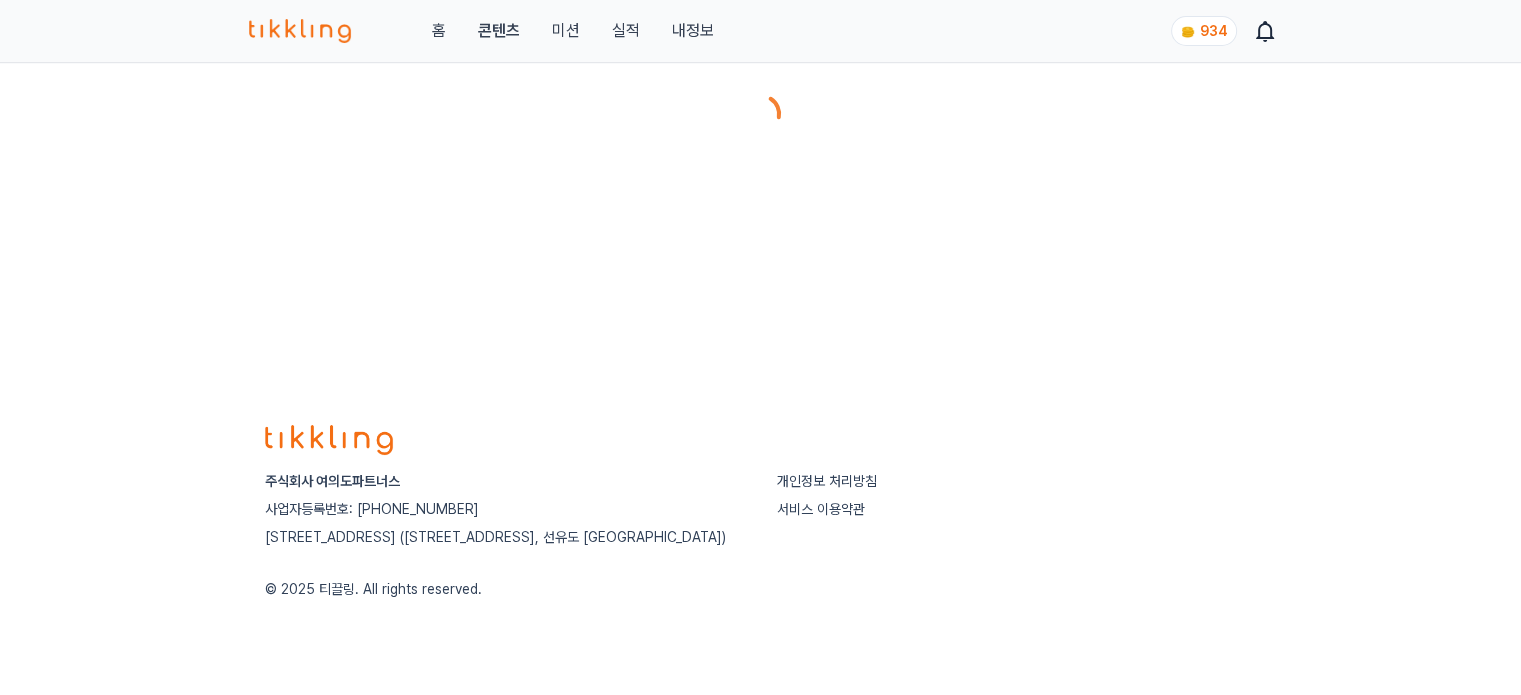 scroll, scrollTop: 0, scrollLeft: 0, axis: both 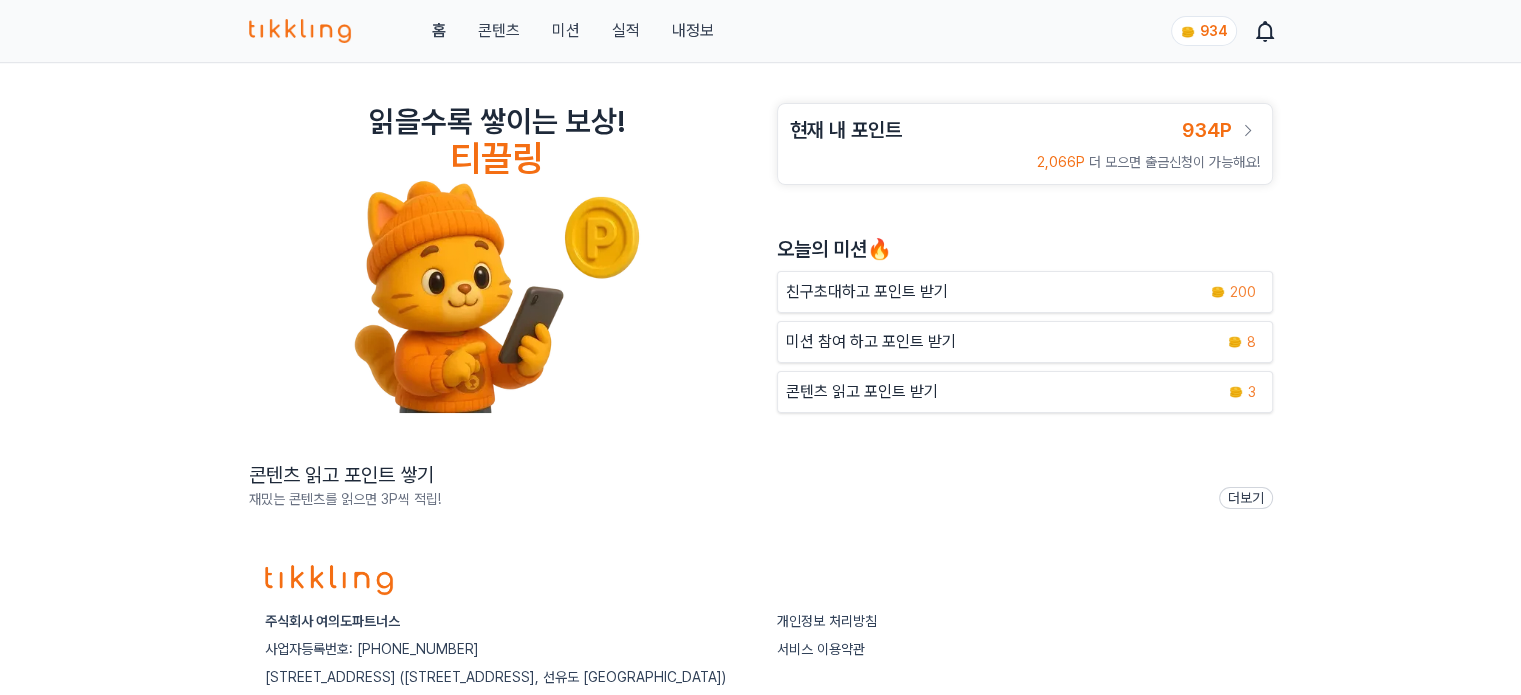 click on "934" at bounding box center (1214, 31) 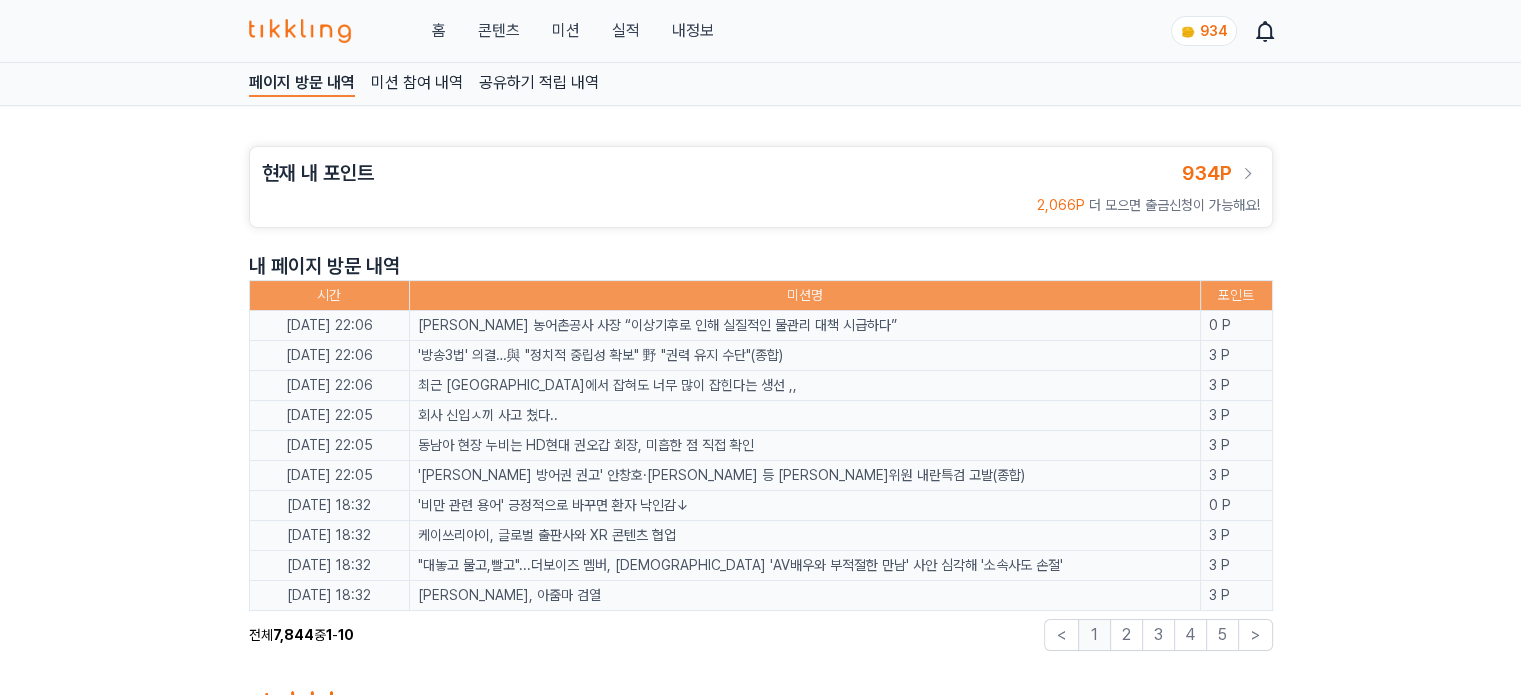 click on "934P" at bounding box center [1207, 173] 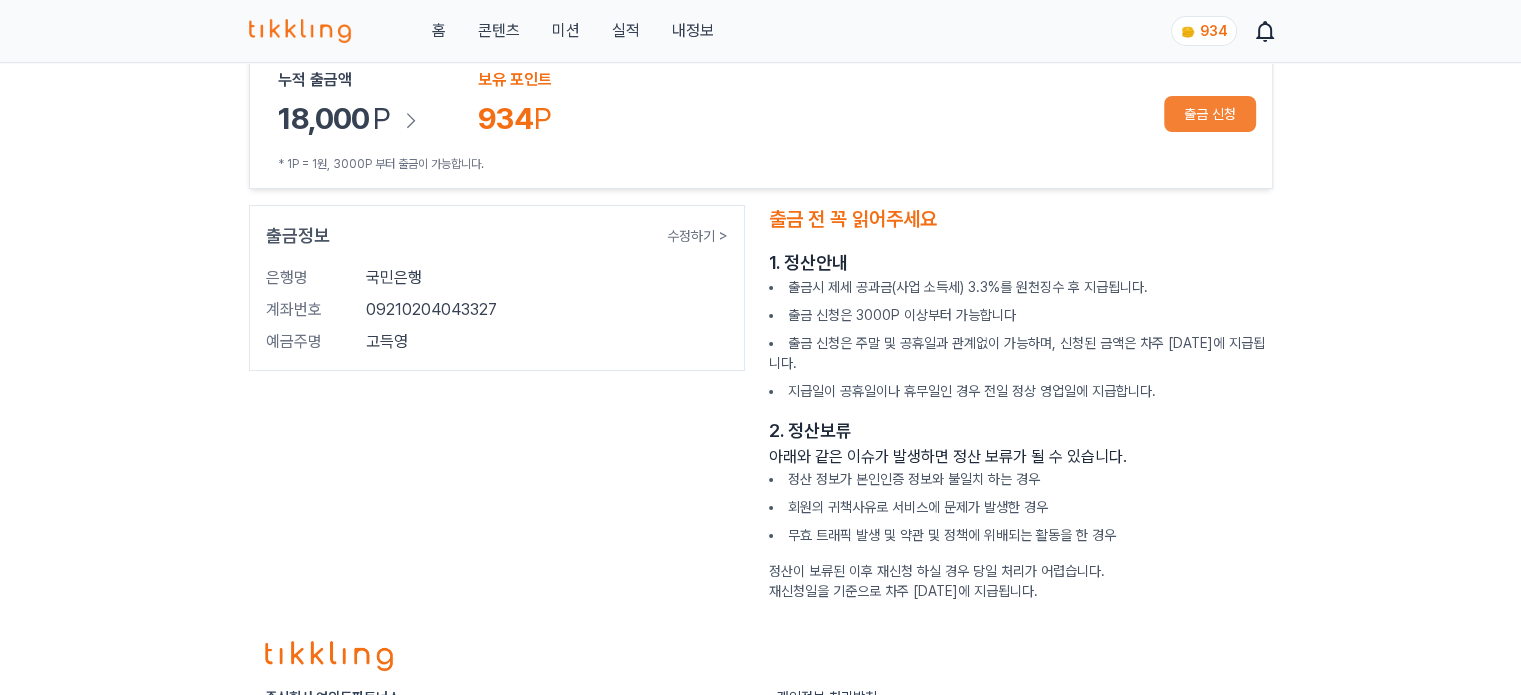 scroll, scrollTop: 0, scrollLeft: 0, axis: both 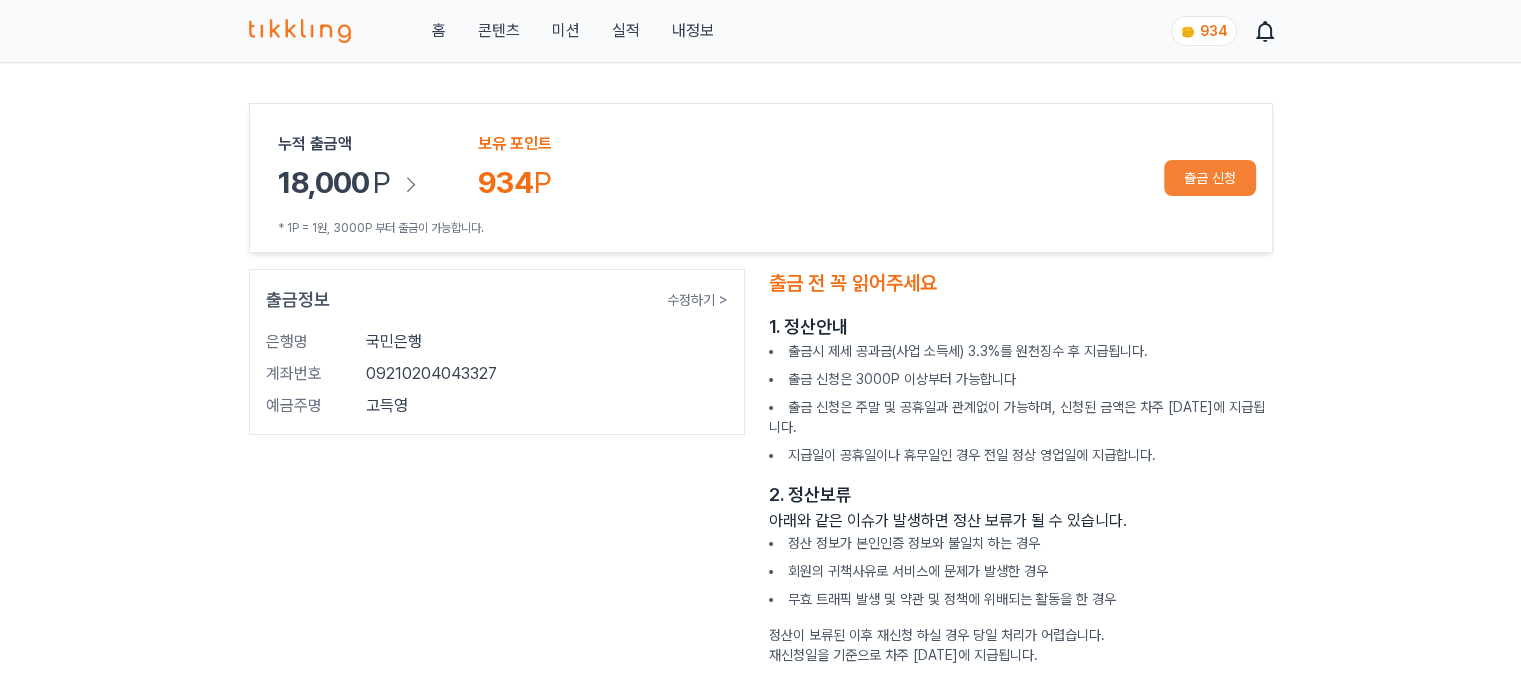 click on "출금 신청" at bounding box center (1210, 178) 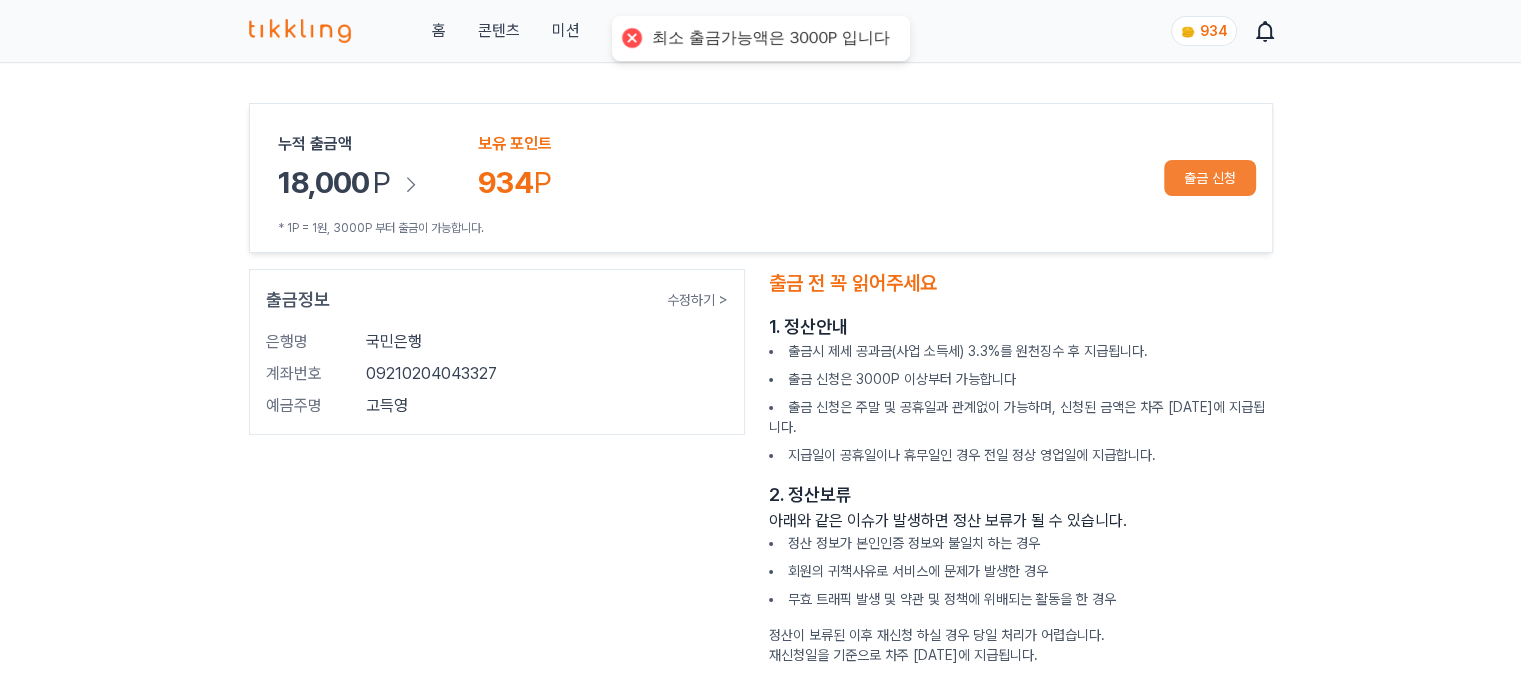 click on "P" at bounding box center (382, 182) 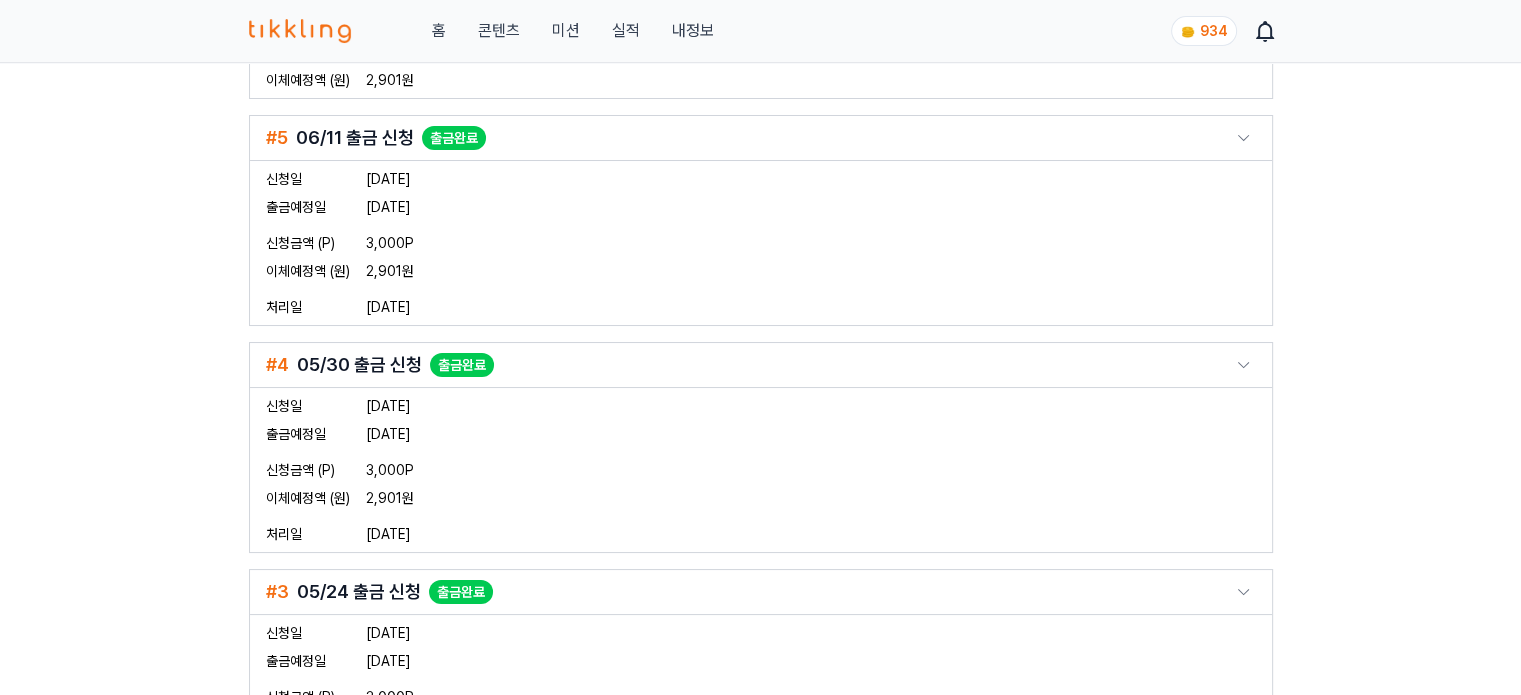 scroll, scrollTop: 0, scrollLeft: 0, axis: both 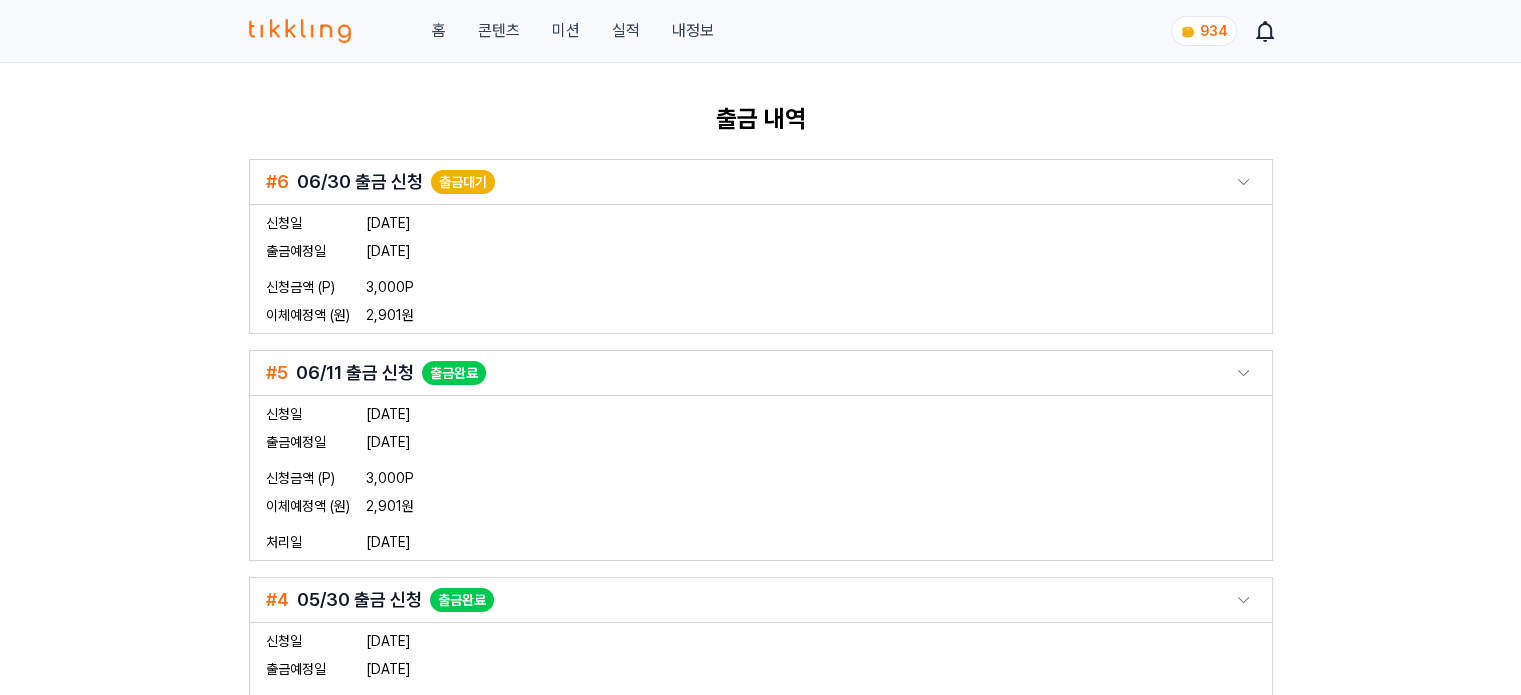 click on "콘텐츠" at bounding box center (498, 31) 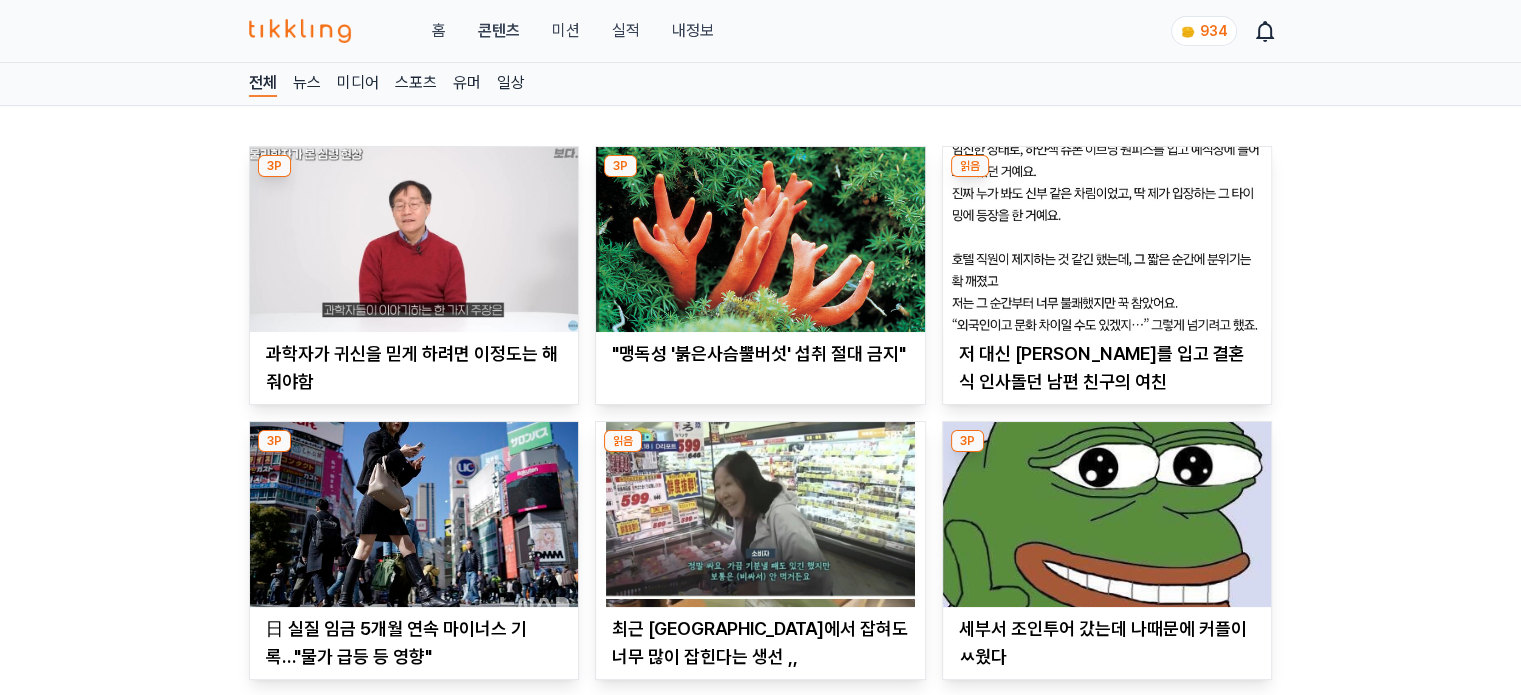 click at bounding box center [414, 239] 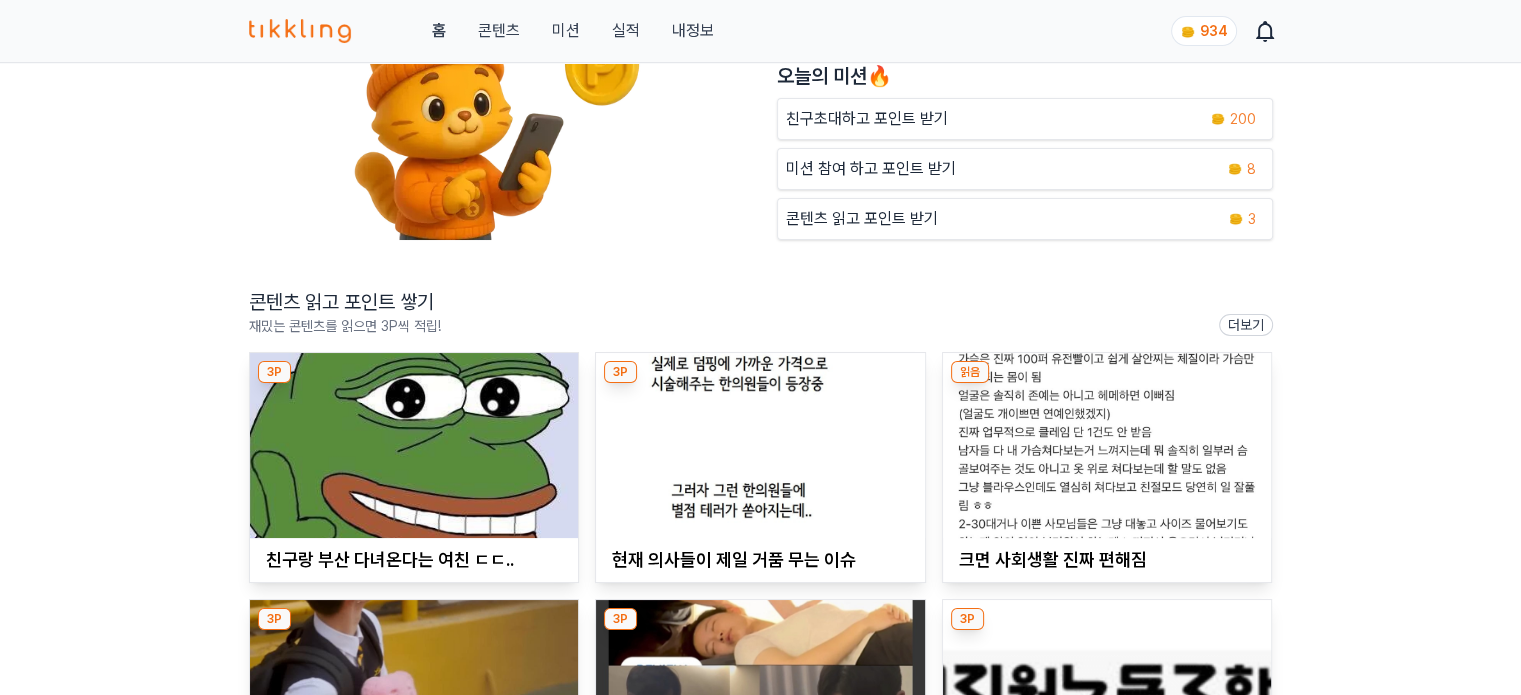 scroll, scrollTop: 300, scrollLeft: 0, axis: vertical 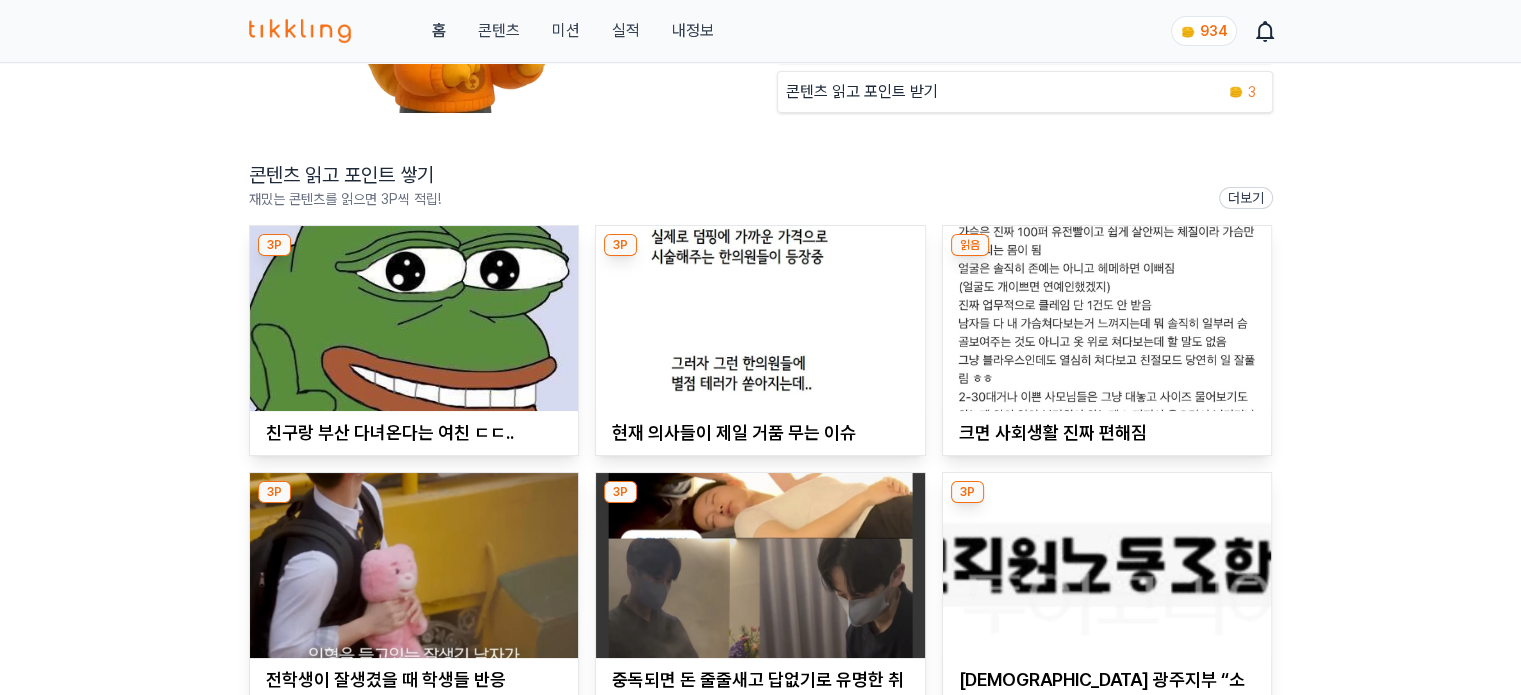 click at bounding box center [414, 318] 